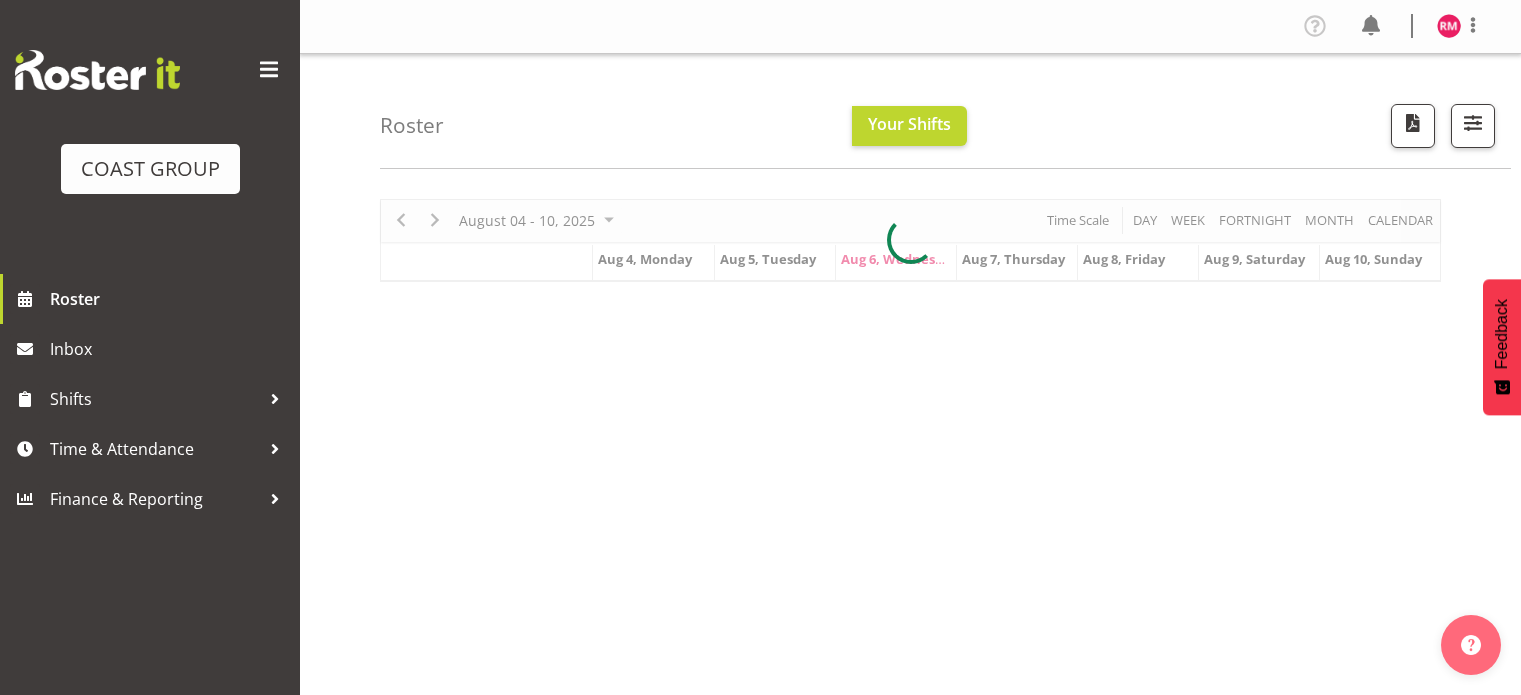 scroll, scrollTop: 0, scrollLeft: 0, axis: both 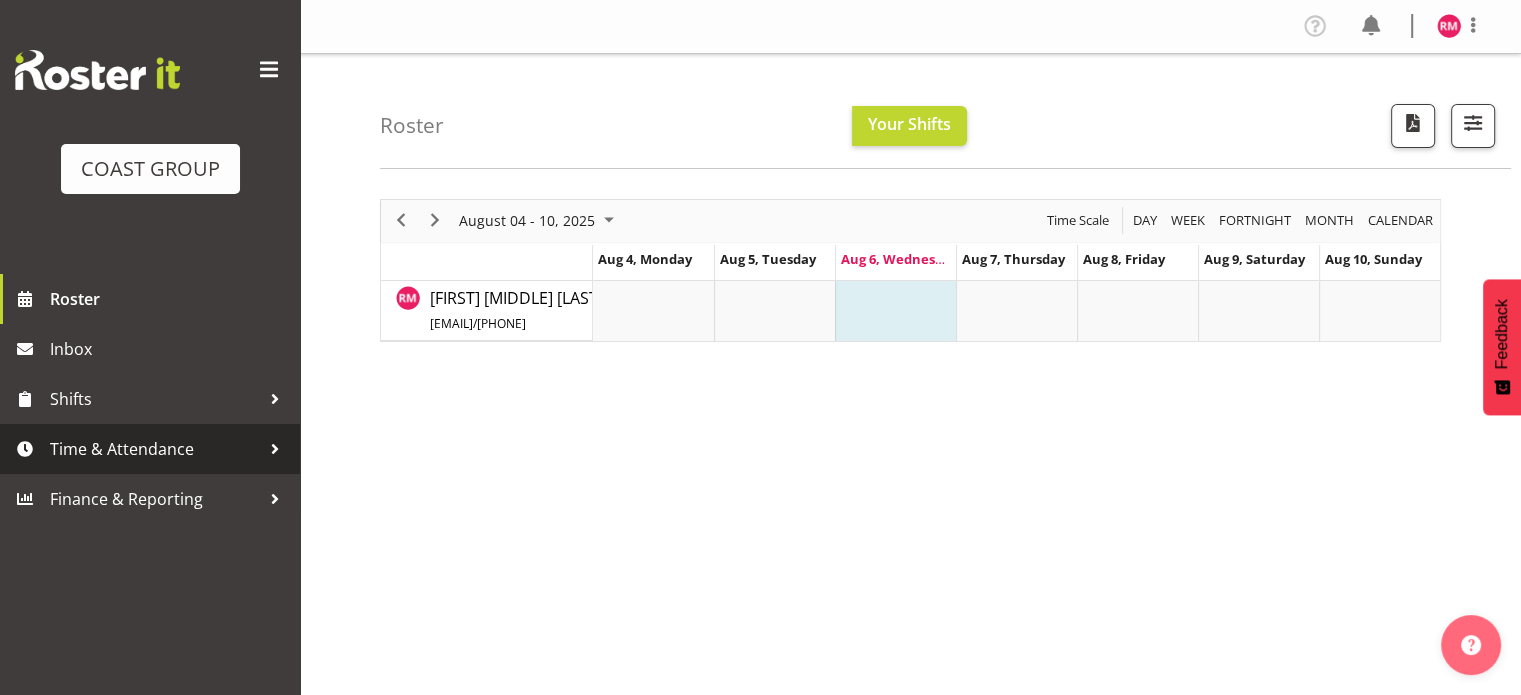 click on "Time & Attendance" at bounding box center (155, 449) 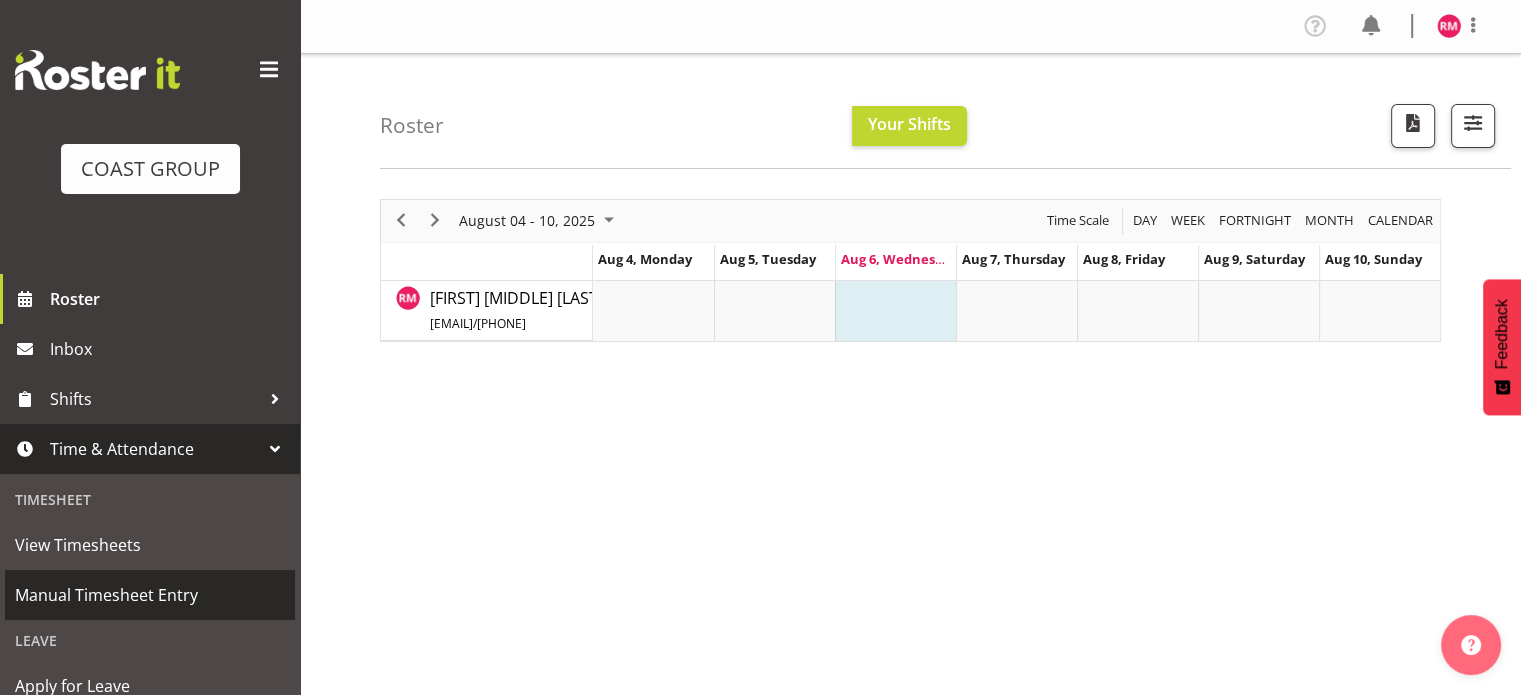 click on "Manual Timesheet Entry" at bounding box center (150, 595) 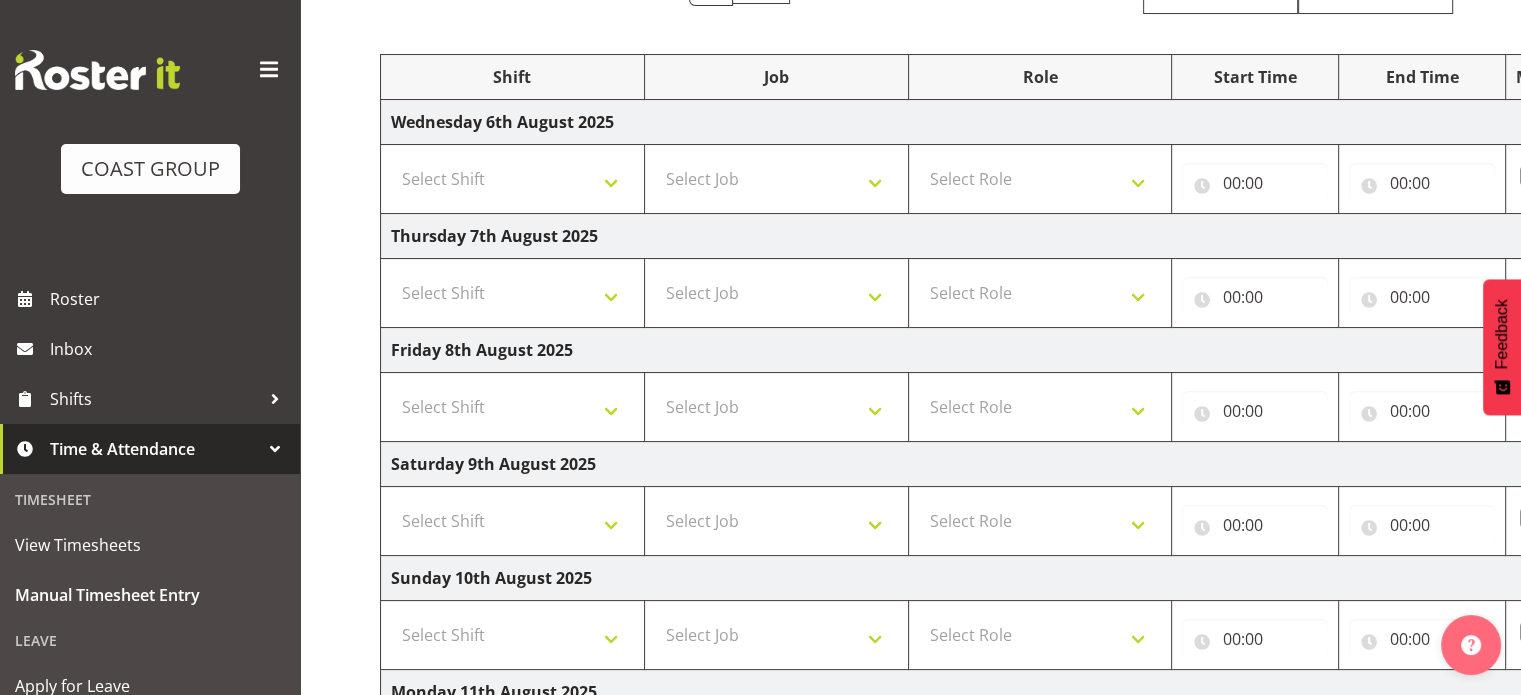 scroll, scrollTop: 100, scrollLeft: 0, axis: vertical 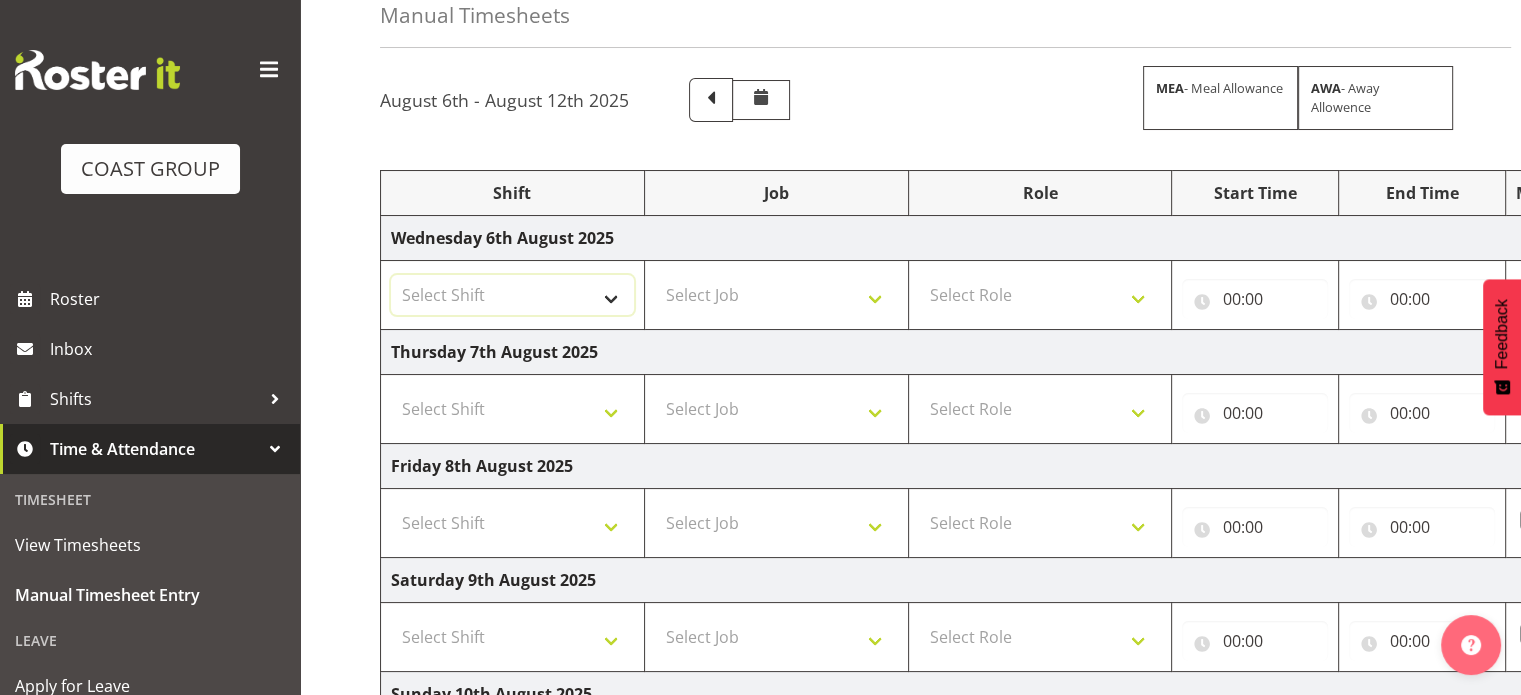 click on "Select Shift  CHC SIGN ADMIN (LEAVE ALONE, DONT MAKE INACTIVE) DW CHC ARK WORK DW CHC Office Letter Wrapping" at bounding box center (512, 295) 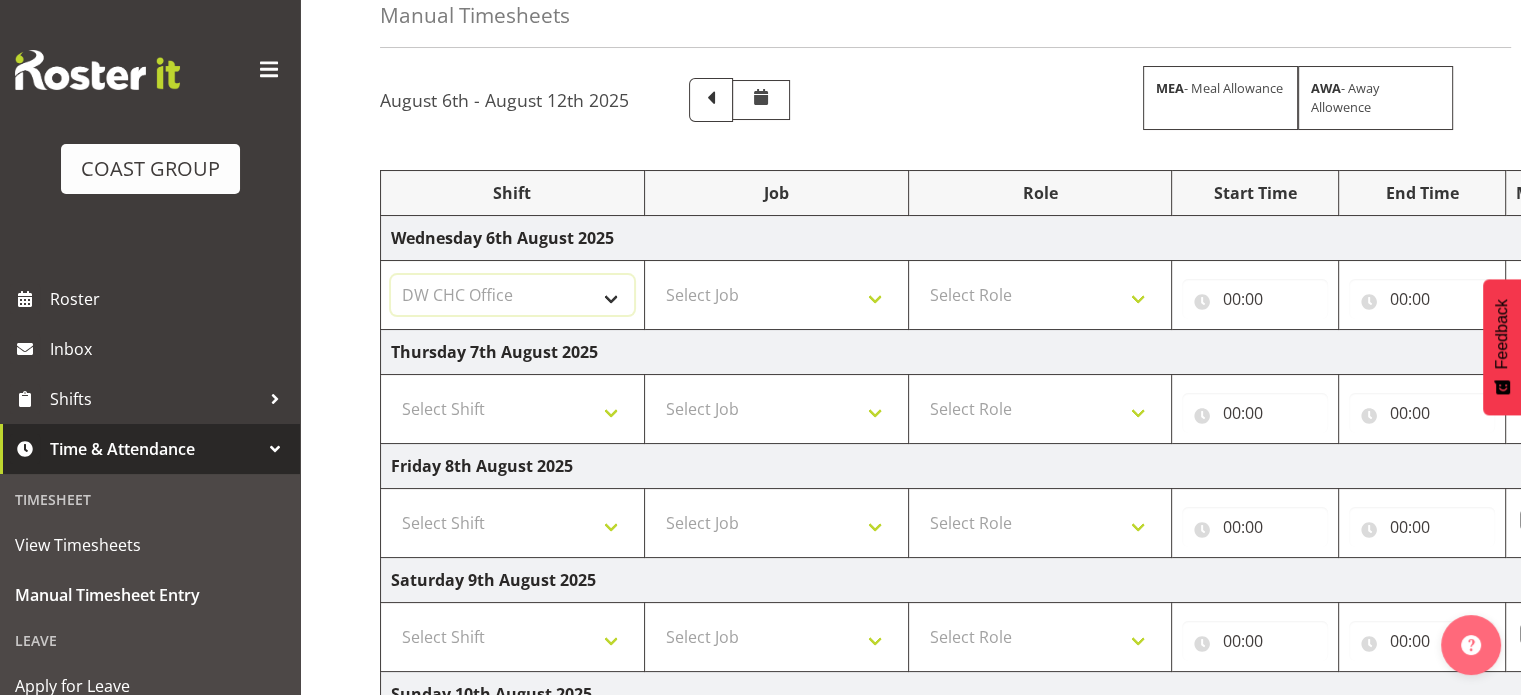 click on "Select Shift  CHC SIGN ADMIN (LEAVE ALONE, DONT MAKE INACTIVE) DW CHC ARK WORK DW CHC Office Letter Wrapping" at bounding box center [512, 295] 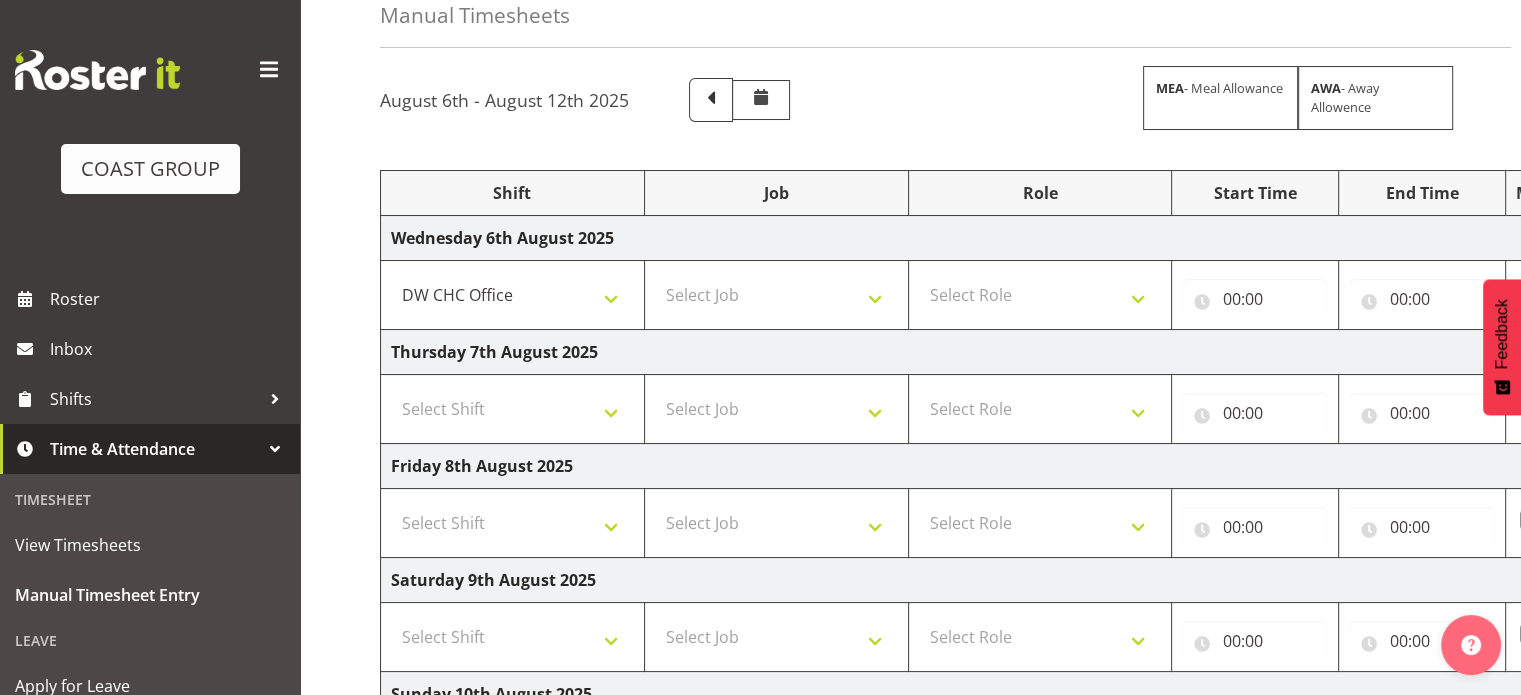 click on "Select Job  1 Carlton Events 1 Carlton Hamilton 1 Carlton Wellington 1 EHS WAREHOUSE/OFFICE 1 GRS 1 SLP Production 1 SLP Tradeshows 12507000 - AKL Casual Jul 2025 1250700R - July Casual C&R 2025 12507010 - NASDAP Conference 2025 12507030 - Auckland Food Show 2025 12507050 - CDES Internship & Graduate Expo 2025 12507100 - NZCB Education Day 2025 12507110 - CCNZ 2025 1250711A - CCNZ25-Accordant GroupServices 12507120 - NZACA Symposium 2025 12507130 - Risk & Resilience 2025 1250713A - Risk 2025 - Protecht 1250713B - RISK 2025 - Camms 12507140 - Jobs Expo in NZ 2025 12507150 - Crane 2025 1250715A - Crane 2025 - UAA 12507160 - BestStart conference 25 12507170 - UoA - T-Tech 2025 12507180 - Banks Art Exhibition 25 12507190 - GSA 2025 12507200 - UoA Clubs Expo Semster 2 2025 12507210 - All Black Tour 2025 - Hamilton 12507220 - All Blacks Stock Purchasing 25 12508000 - AKL Casual Aug 2025 1250800R - August Casual C&R 2025 12508010 - Spring Gift Fair 2025 1250801A - Jty Imports/Exports-SpringGift 12508080 - FANZ 2025" at bounding box center [776, 295] 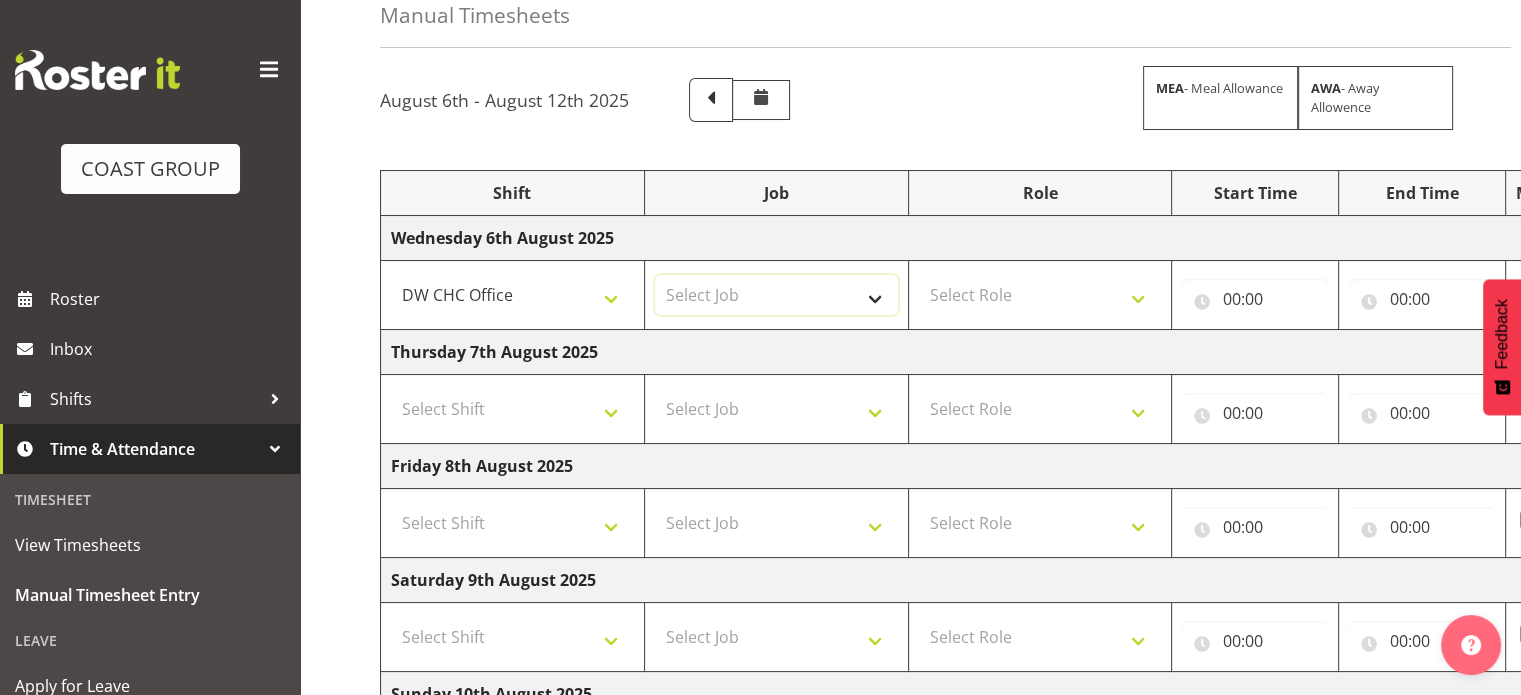click on "Select Job  1 Carlton Events 1 Carlton Hamilton 1 Carlton Wellington 1 EHS WAREHOUSE/OFFICE 1 GRS 1 SLP Production 1 SLP Tradeshows 12507000 - AKL Casual Jul 2025 1250700R - July Casual C&R 2025 12507010 - NASDAP Conference 2025 12507030 - Auckland Food Show 2025 12507050 - CDES Internship & Graduate Expo 2025 12507100 - NZCB Education Day 2025 12507110 - CCNZ 2025 1250711A - CCNZ25-Accordant GroupServices 12507120 - NZACA Symposium 2025 12507130 - Risk & Resilience 2025 1250713A - Risk 2025 - Protecht 1250713B - RISK 2025 - Camms 12507140 - Jobs Expo in NZ 2025 12507150 - Crane 2025 1250715A - Crane 2025 - UAA 12507160 - BestStart conference 25 12507170 - UoA - T-Tech 2025 12507180 - Banks Art Exhibition 25 12507190 - GSA 2025 12507200 - UoA Clubs Expo Semster 2 2025 12507210 - All Black Tour 2025 - Hamilton 12507220 - All Blacks Stock Purchasing 25 12508000 - AKL Casual Aug 2025 1250800R - August Casual C&R 2025 12508010 - Spring Gift Fair 2025 1250801A - Jty Imports/Exports-SpringGift 12508080 - FANZ 2025" at bounding box center (776, 295) 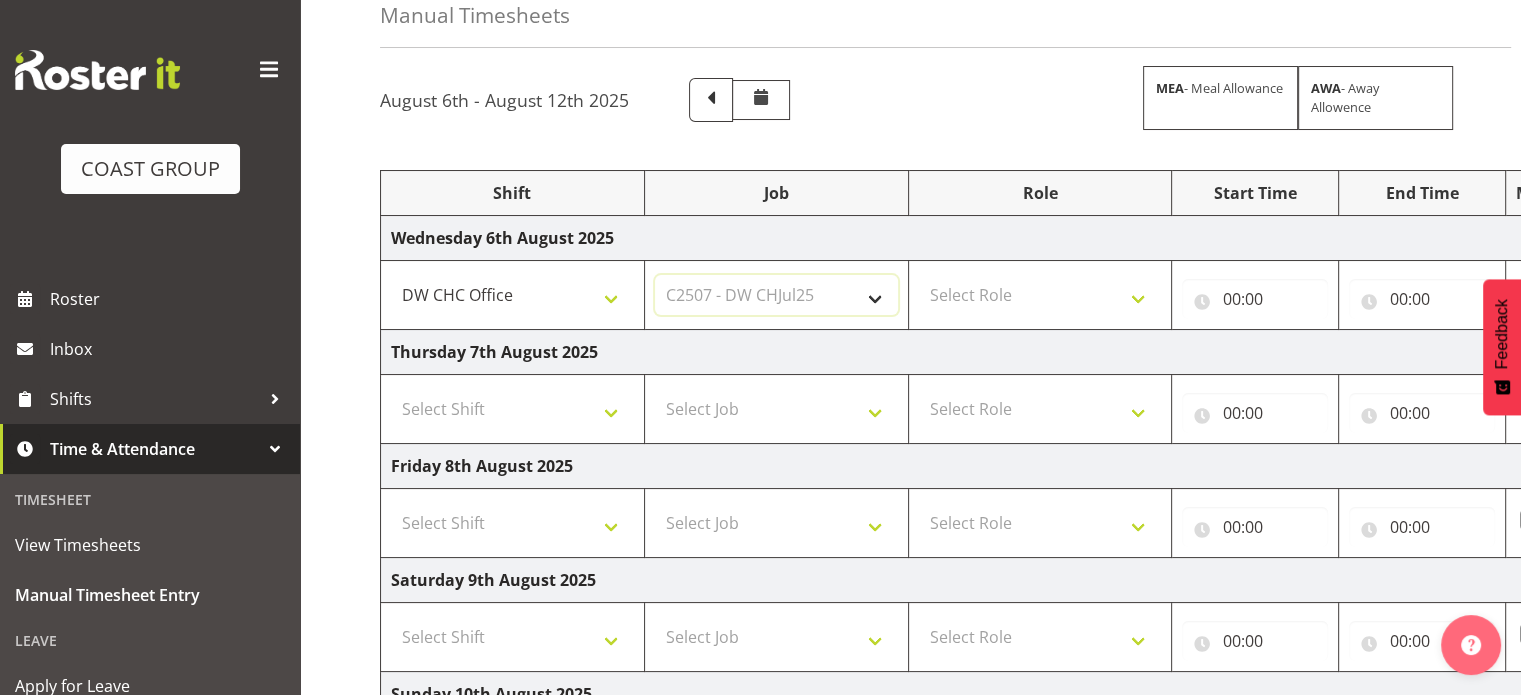 click on "Select Job  1 Carlton Events 1 Carlton Hamilton 1 Carlton Wellington 1 EHS WAREHOUSE/OFFICE 1 GRS 1 SLP Production 1 SLP Tradeshows 12507000 - AKL Casual Jul 2025 1250700R - July Casual C&R 2025 12507010 - NASDAP Conference 2025 12507030 - Auckland Food Show 2025 12507050 - CDES Internship & Graduate Expo 2025 12507100 - NZCB Education Day 2025 12507110 - CCNZ 2025 1250711A - CCNZ25-Accordant GroupServices 12507120 - NZACA Symposium 2025 12507130 - Risk & Resilience 2025 1250713A - Risk 2025 - Protecht 1250713B - RISK 2025 - Camms 12507140 - Jobs Expo in NZ 2025 12507150 - Crane 2025 1250715A - Crane 2025 - UAA 12507160 - BestStart conference 25 12507170 - UoA - T-Tech 2025 12507180 - Banks Art Exhibition 25 12507190 - GSA 2025 12507200 - UoA Clubs Expo Semster 2 2025 12507210 - All Black Tour 2025 - Hamilton 12507220 - All Blacks Stock Purchasing 25 12508000 - AKL Casual Aug 2025 1250800R - August Casual C&R 2025 12508010 - Spring Gift Fair 2025 1250801A - Jty Imports/Exports-SpringGift 12508080 - FANZ 2025" at bounding box center (776, 295) 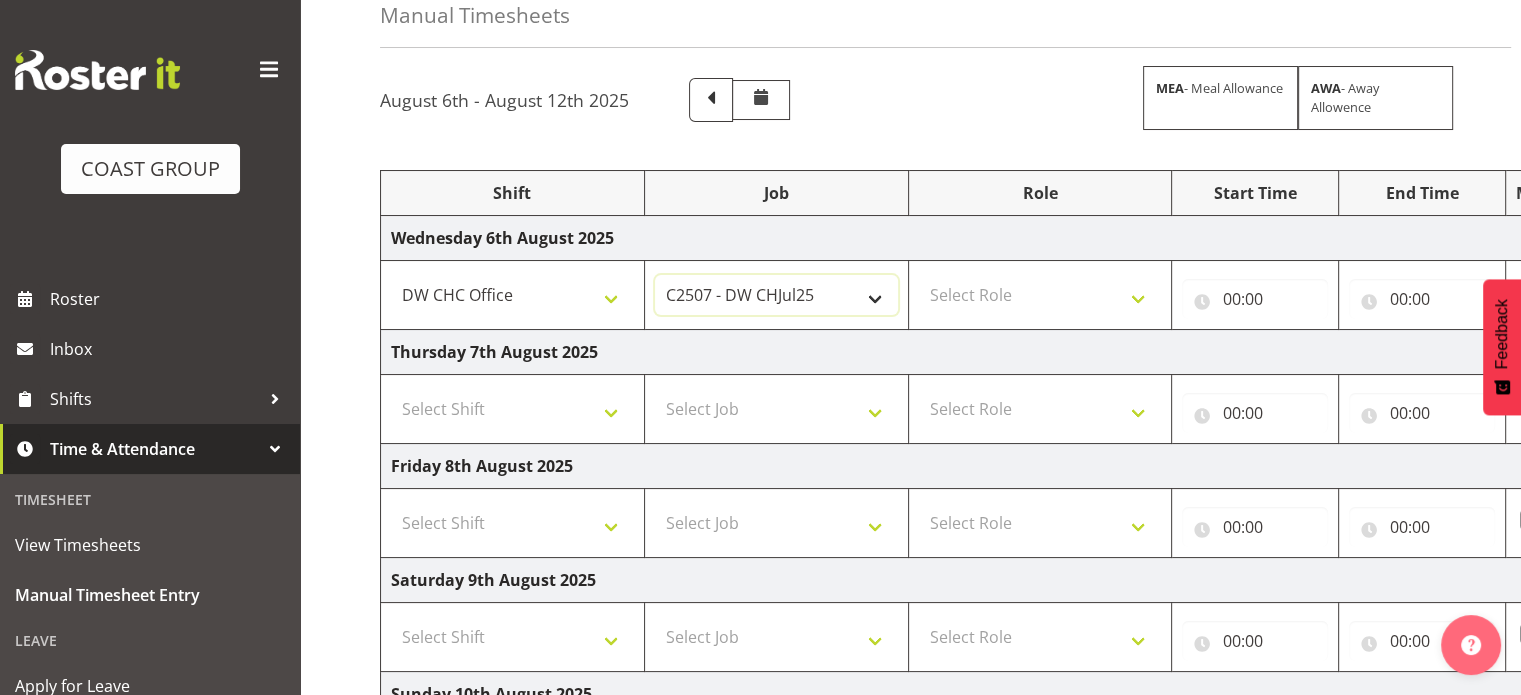 click on "1 Carlton Events 1 Carlton Hamilton 1 Carlton Wellington 1 EHS WAREHOUSE/OFFICE 1 GRS 1 SLP Production 1 SLP Tradeshows 12507000 - AKL Casual Jul 2025 1250700R - July Casual C&R 2025 12507010 - NASDAP Conference 2025 12507030 - Auckland Food Show 2025 12507050 - CDES Internship & Graduate Expo 2025 12507100 - NZCB Education Day 2025 12507110 - CCNZ 2025 1250711A - CCNZ25-Accordant GroupServices 12507120 - NZACA Symposium 2025 12507130 - Risk & Resilience 2025 1250713A - Risk 2025 - Protecht 1250713B - RISK 2025 - Camms 12507140 - Jobs Expo in NZ 2025 12507150 - Crane 2025 1250715A - Crane 2025 - UAA 12507160 - BestStart conference 25 12507170 - UoA - T-Tech 2025 12507180 - Banks Art Exhibition 25 12507190 - GSA 2025 12507200 - UoA Clubs Expo Semster 2 2025 12507210 - All Black Tour 2025 - Hamilton 12507220 - All Blacks Stock Purchasing 25 12508000 - AKL Casual Aug 2025 1250800R - August Casual C&R 2025 12508010 - Spring Gift Fair 2025 1250801A - Jty Imports/Exports-SpringGift 1250802B - Goldschmidt @CORE 2025" at bounding box center [776, 295] 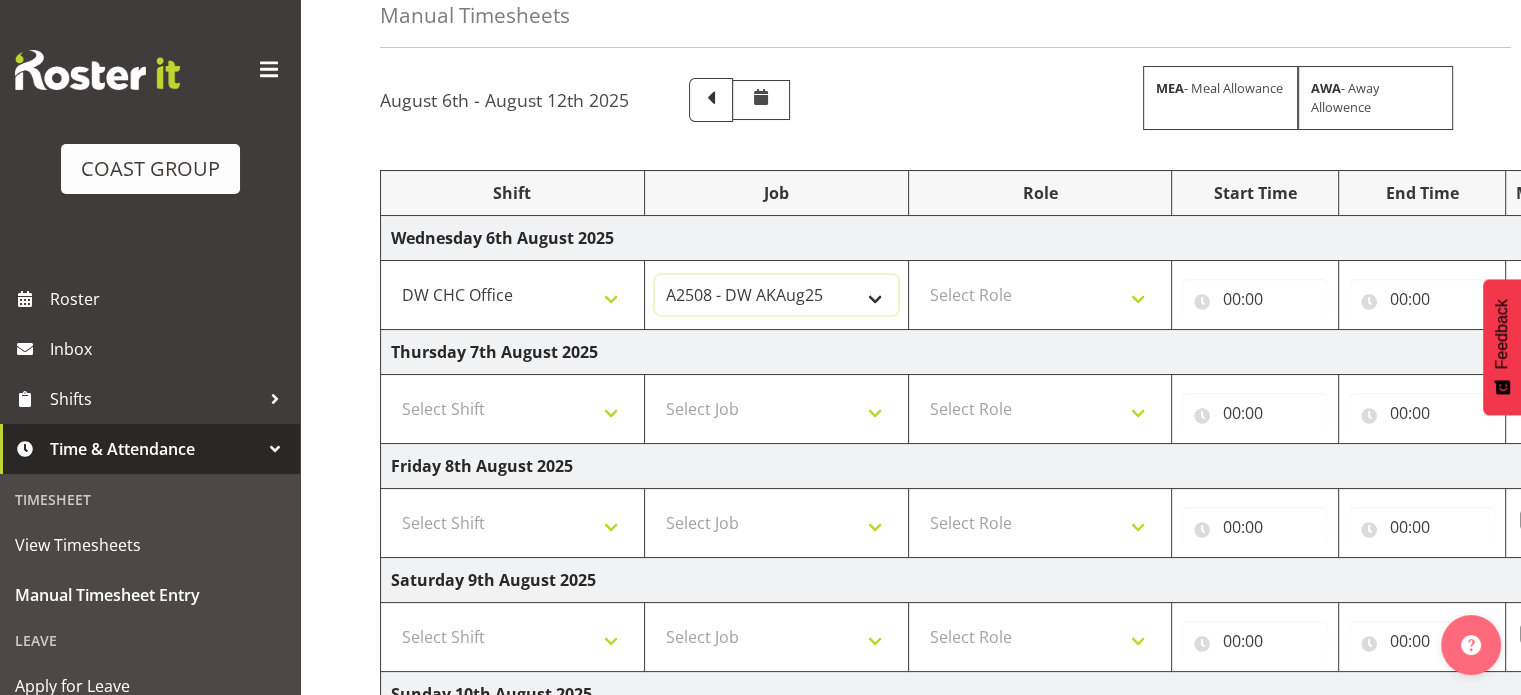 click on "1 Carlton Events 1 Carlton Hamilton 1 Carlton Wellington 1 EHS WAREHOUSE/OFFICE 1 GRS 1 SLP Production 1 SLP Tradeshows 12507000 - AKL Casual Jul 2025 1250700R - July Casual C&R 2025 12507010 - NASDAP Conference 2025 12507030 - Auckland Food Show 2025 12507050 - CDES Internship & Graduate Expo 2025 12507100 - NZCB Education Day 2025 12507110 - CCNZ 2025 1250711A - CCNZ25-Accordant GroupServices 12507120 - NZACA Symposium 2025 12507130 - Risk & Resilience 2025 1250713A - Risk 2025 - Protecht 1250713B - RISK 2025 - Camms 12507140 - Jobs Expo in NZ 2025 12507150 - Crane 2025 1250715A - Crane 2025 - UAA 12507160 - BestStart conference 25 12507170 - UoA - T-Tech 2025 12507180 - Banks Art Exhibition 25 12507190 - GSA 2025 12507200 - UoA Clubs Expo Semster 2 2025 12507210 - All Black Tour 2025 - Hamilton 12507220 - All Blacks Stock Purchasing 25 12508000 - AKL Casual Aug 2025 1250800R - August Casual C&R 2025 12508010 - Spring Gift Fair 2025 1250801A - Jty Imports/Exports-SpringGift 1250802B - Goldschmidt @CORE 2025" at bounding box center [776, 295] 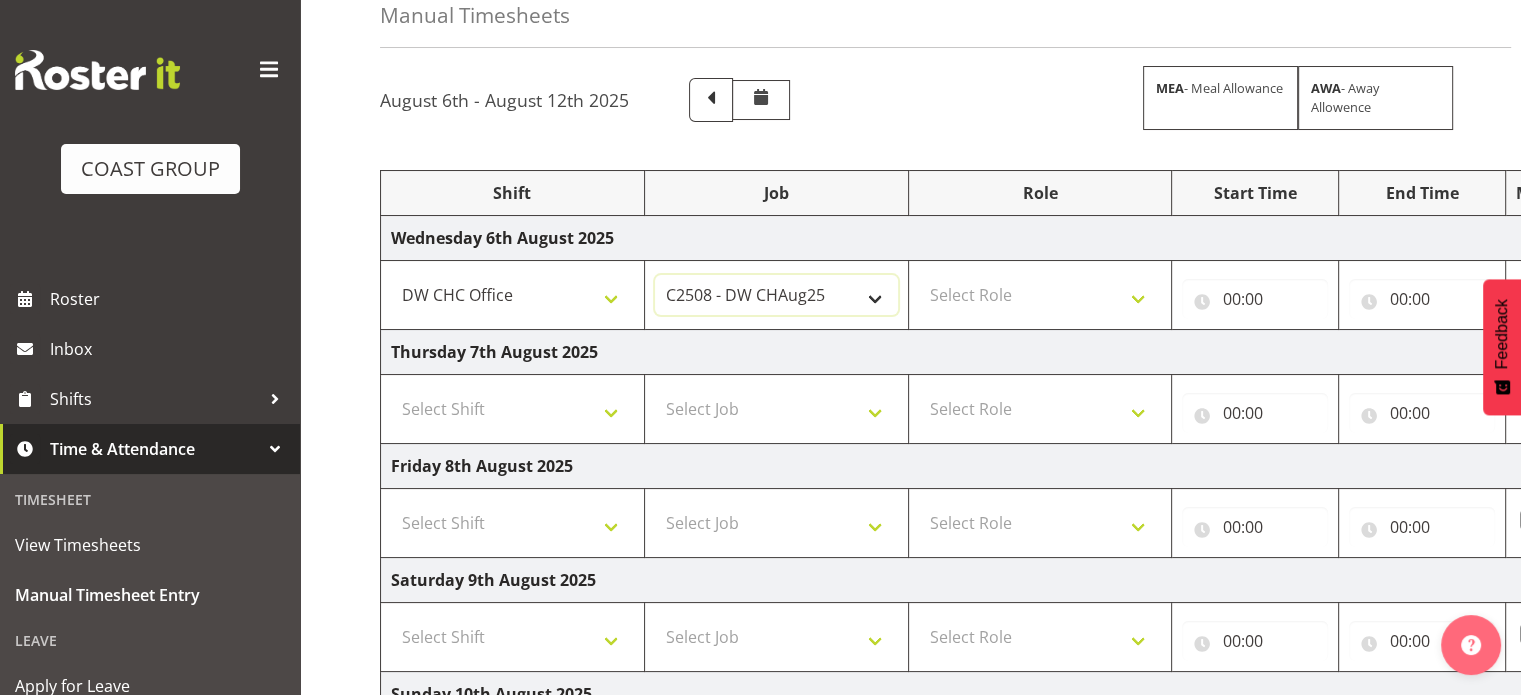 click on "1 Carlton Events 1 Carlton Hamilton 1 Carlton Wellington 1 EHS WAREHOUSE/OFFICE 1 GRS 1 SLP Production 1 SLP Tradeshows 12507000 - AKL Casual Jul 2025 1250700R - July Casual C&R 2025 12507010 - NASDAP Conference 2025 12507030 - Auckland Food Show 2025 12507050 - CDES Internship & Graduate Expo 2025 12507100 - NZCB Education Day 2025 12507110 - CCNZ 2025 1250711A - CCNZ25-Accordant GroupServices 12507120 - NZACA Symposium 2025 12507130 - Risk & Resilience 2025 1250713A - Risk 2025 - Protecht 1250713B - RISK 2025 - Camms 12507140 - Jobs Expo in NZ 2025 12507150 - Crane 2025 1250715A - Crane 2025 - UAA 12507160 - BestStart conference 25 12507170 - UoA - T-Tech 2025 12507180 - Banks Art Exhibition 25 12507190 - GSA 2025 12507200 - UoA Clubs Expo Semster 2 2025 12507210 - All Black Tour 2025 - Hamilton 12507220 - All Blacks Stock Purchasing 25 12508000 - AKL Casual Aug 2025 1250800R - August Casual C&R 2025 12508010 - Spring Gift Fair 2025 1250801A - Jty Imports/Exports-SpringGift 1250802B - Goldschmidt @CORE 2025" at bounding box center (776, 295) 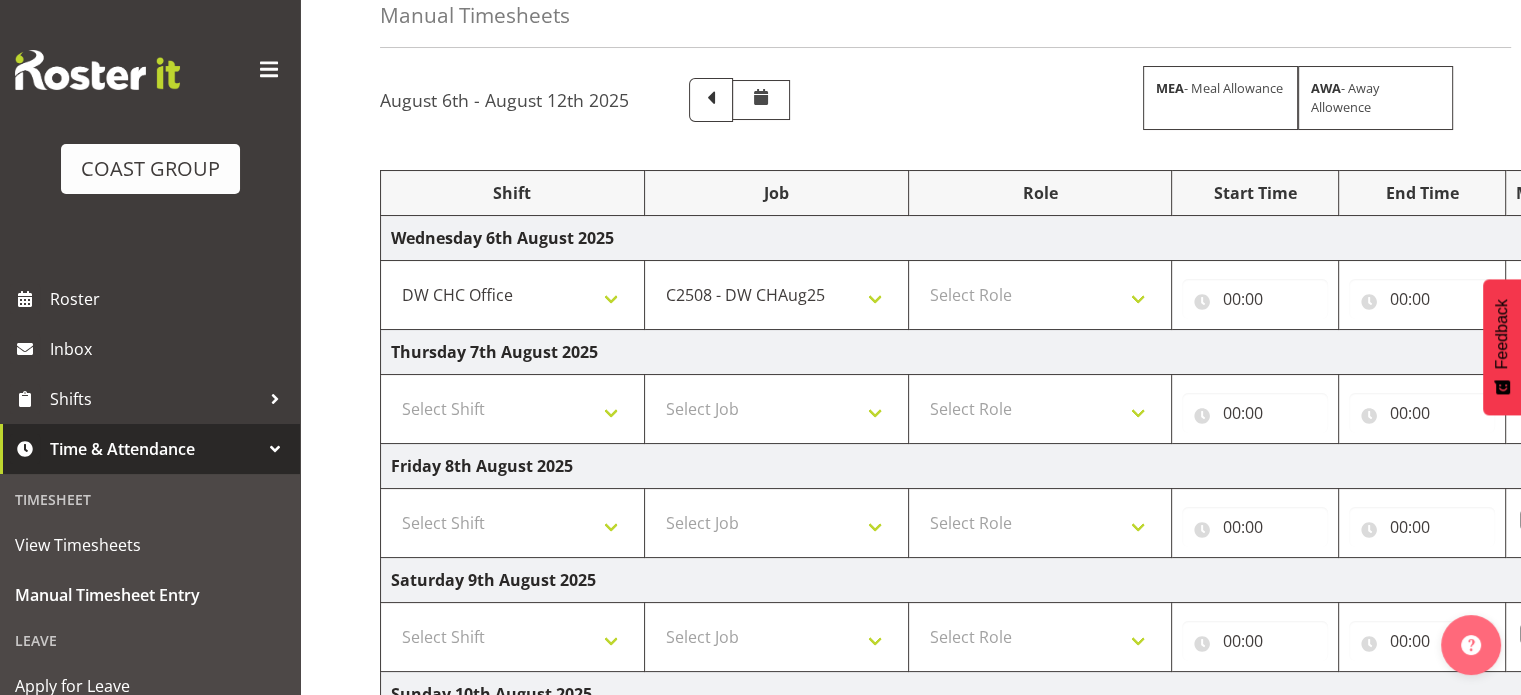 click on "Select Role  INSTALLER DW" at bounding box center (1040, 295) 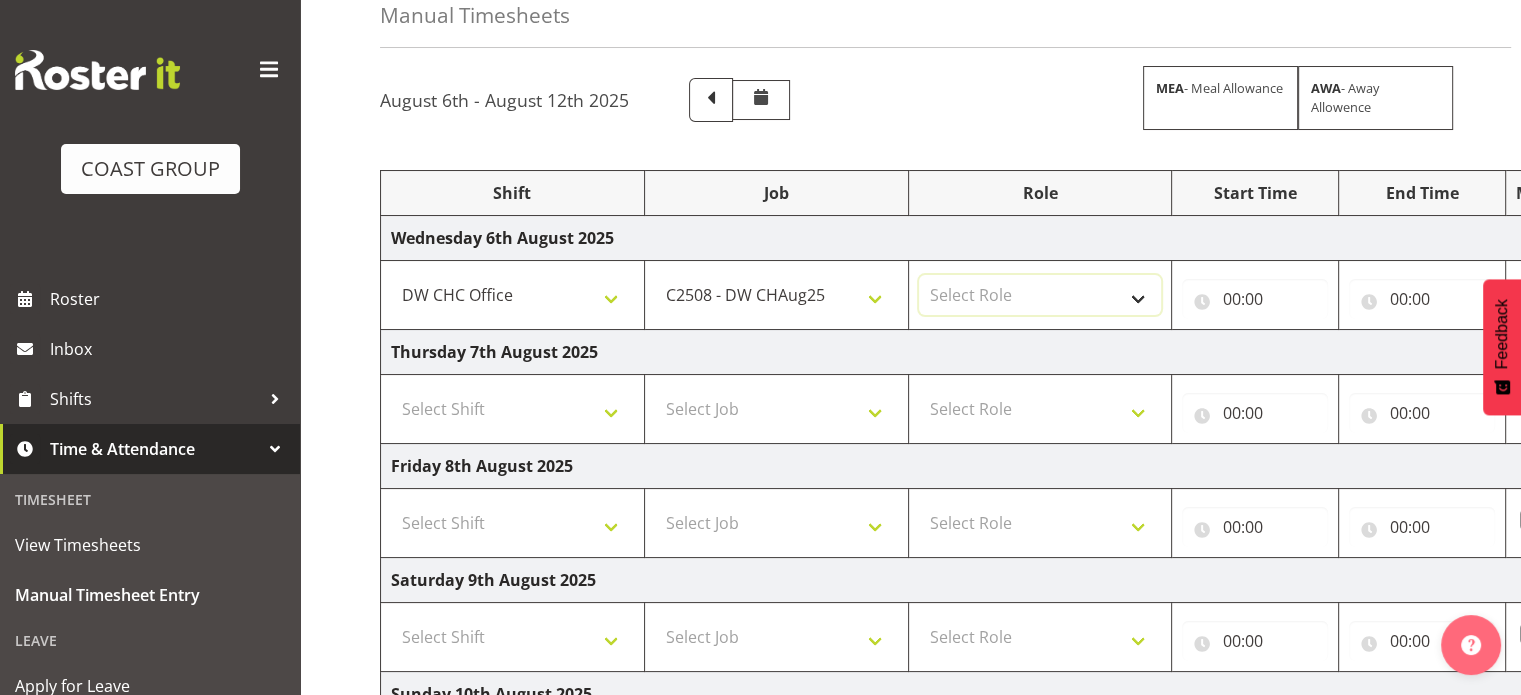 click on "Select Role  INSTALLER DW" at bounding box center [1040, 295] 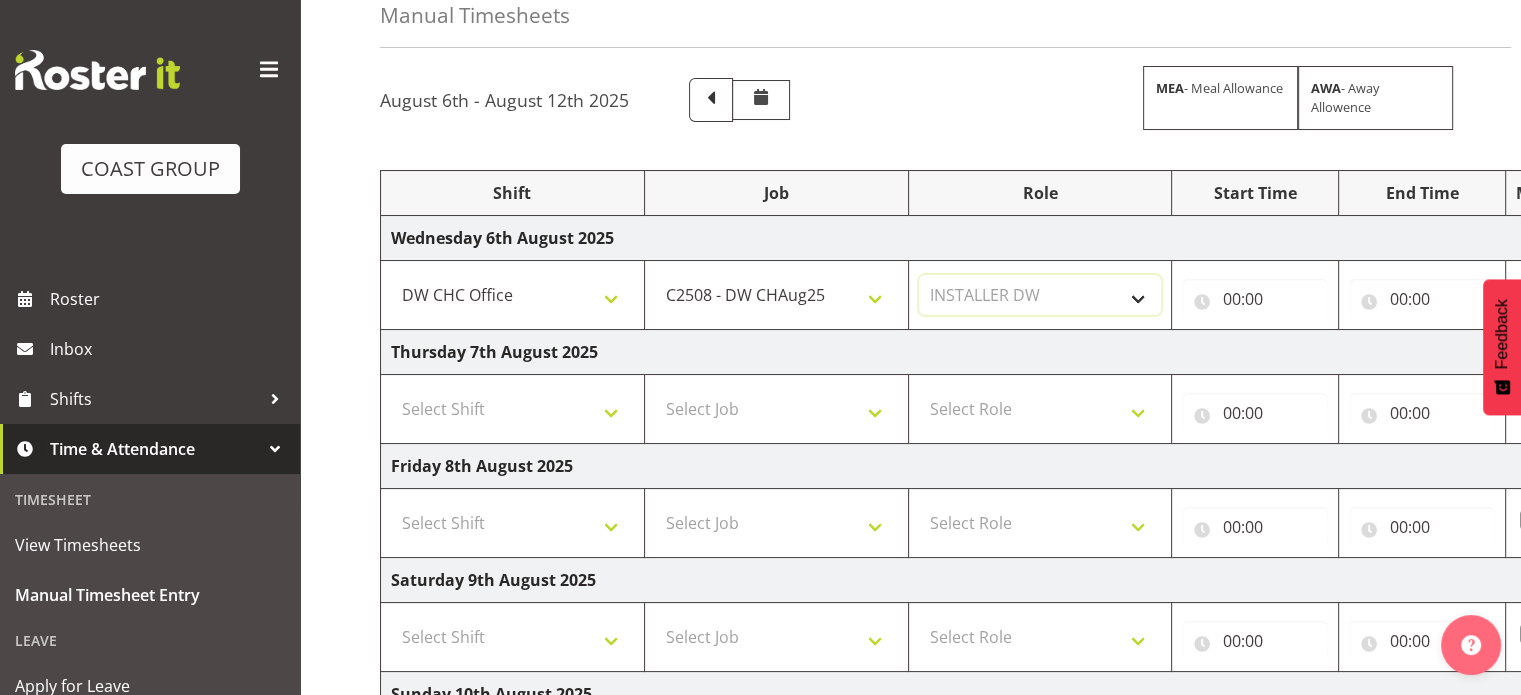 click on "Select Role  INSTALLER DW" at bounding box center (1040, 295) 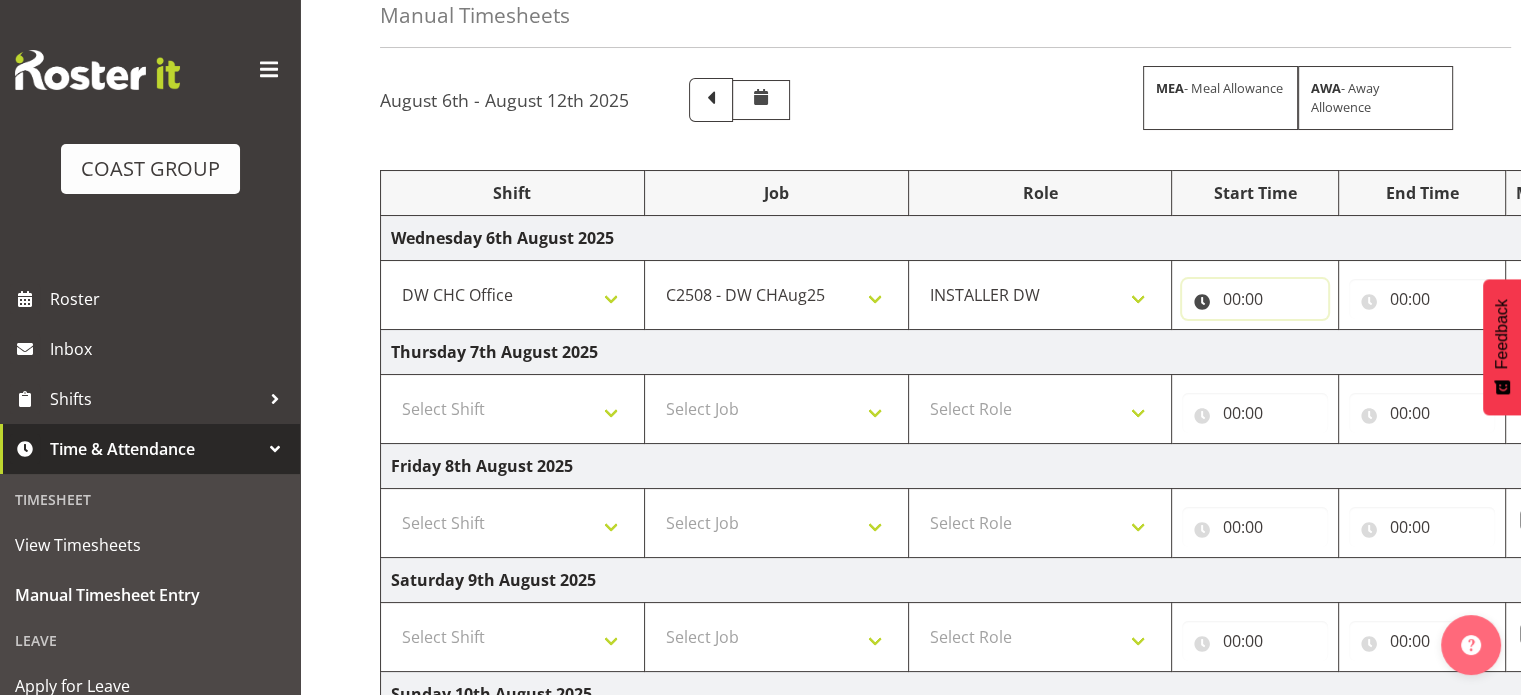 click on "00:00" at bounding box center (1255, 299) 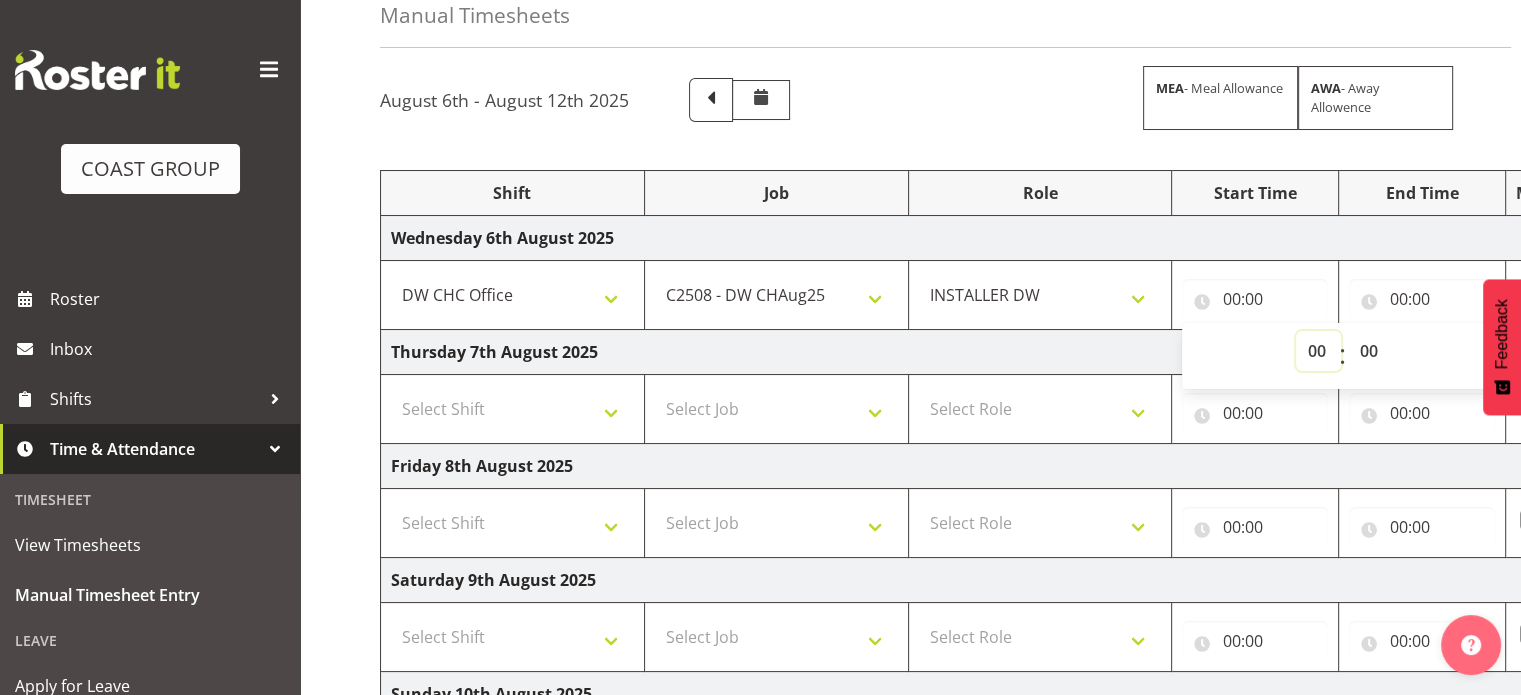 click on "00   01   02   03   04   05   06   07   08   09   10   11   12   13   14   15   16   17   18   19   20   21   22   23" at bounding box center (1318, 351) 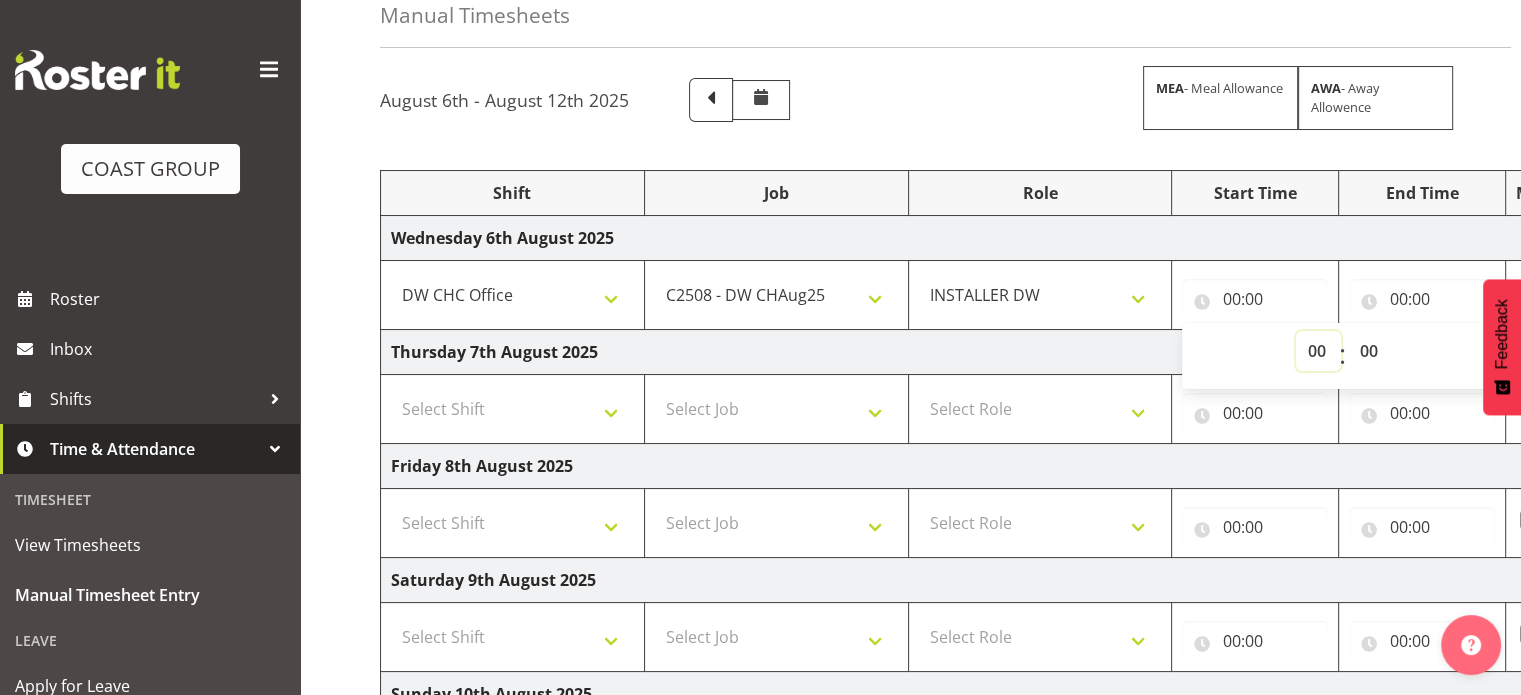select on "7" 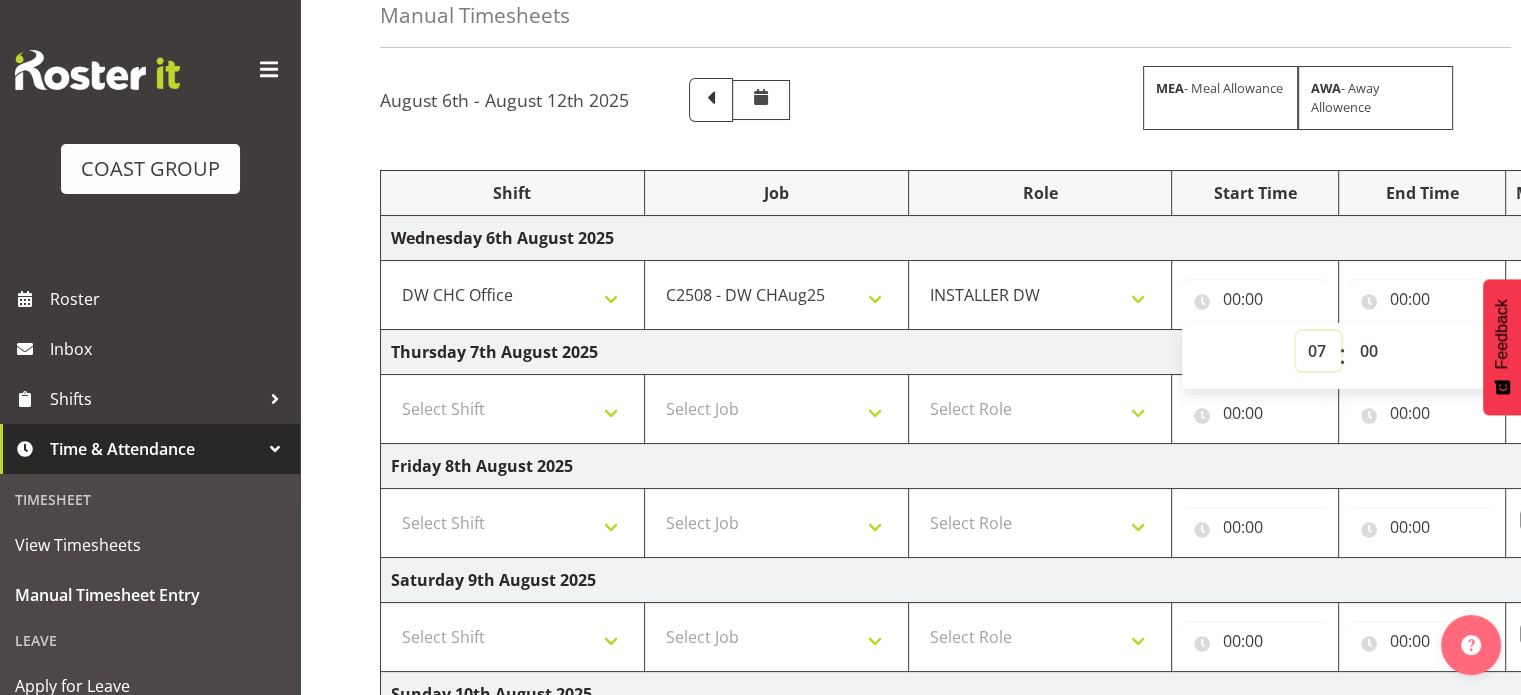 click on "00   01   02   03   04   05   06   07   08   09   10   11   12   13   14   15   16   17   18   19   20   21   22   23" at bounding box center (1318, 351) 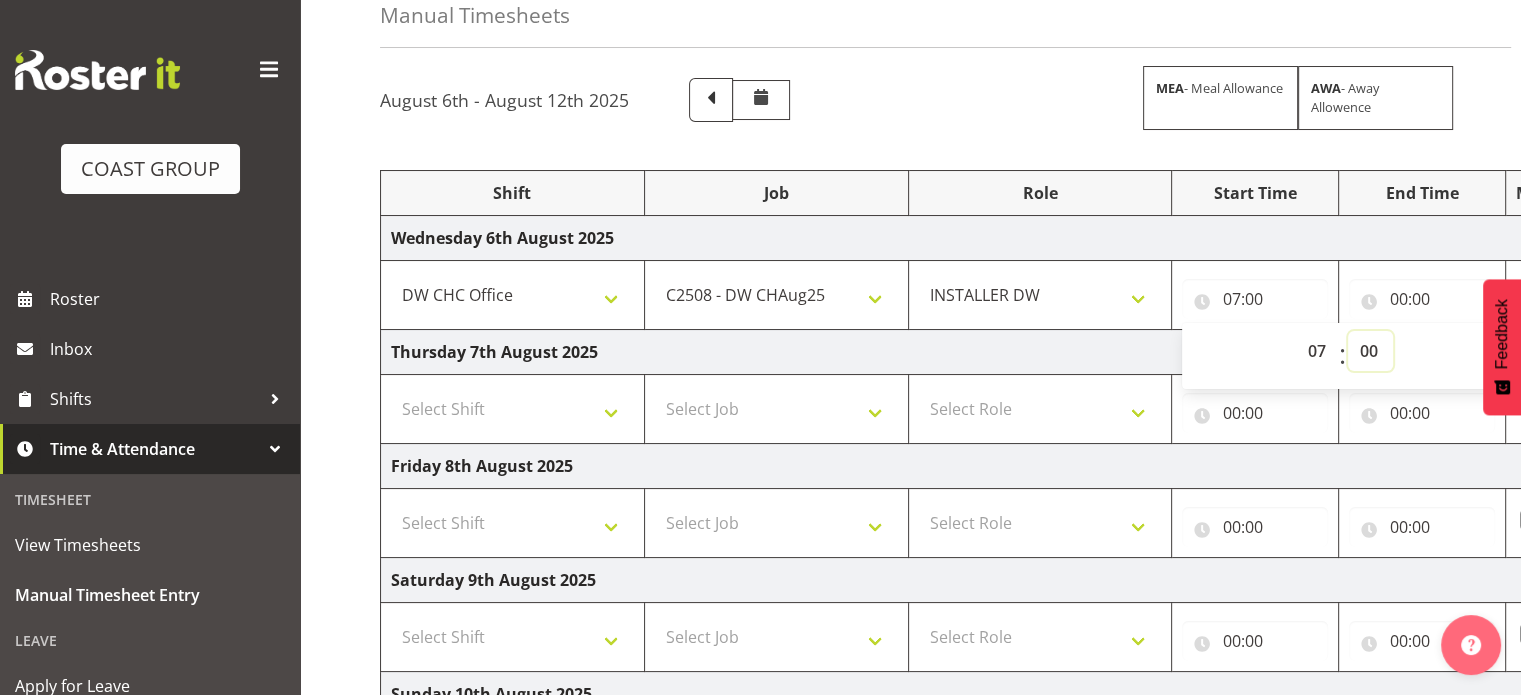 click on "00   01   02   03   04   05   06   07   08   09   10   11   12   13   14   15   16   17   18   19   20   21   22   23   24   25   26   27   28   29   30   31   32   33   34   35   36   37   38   39   40   41   42   43   44   45   46   47   48   49   50   51   52   53   54   55   56   57   58   59" at bounding box center [1370, 351] 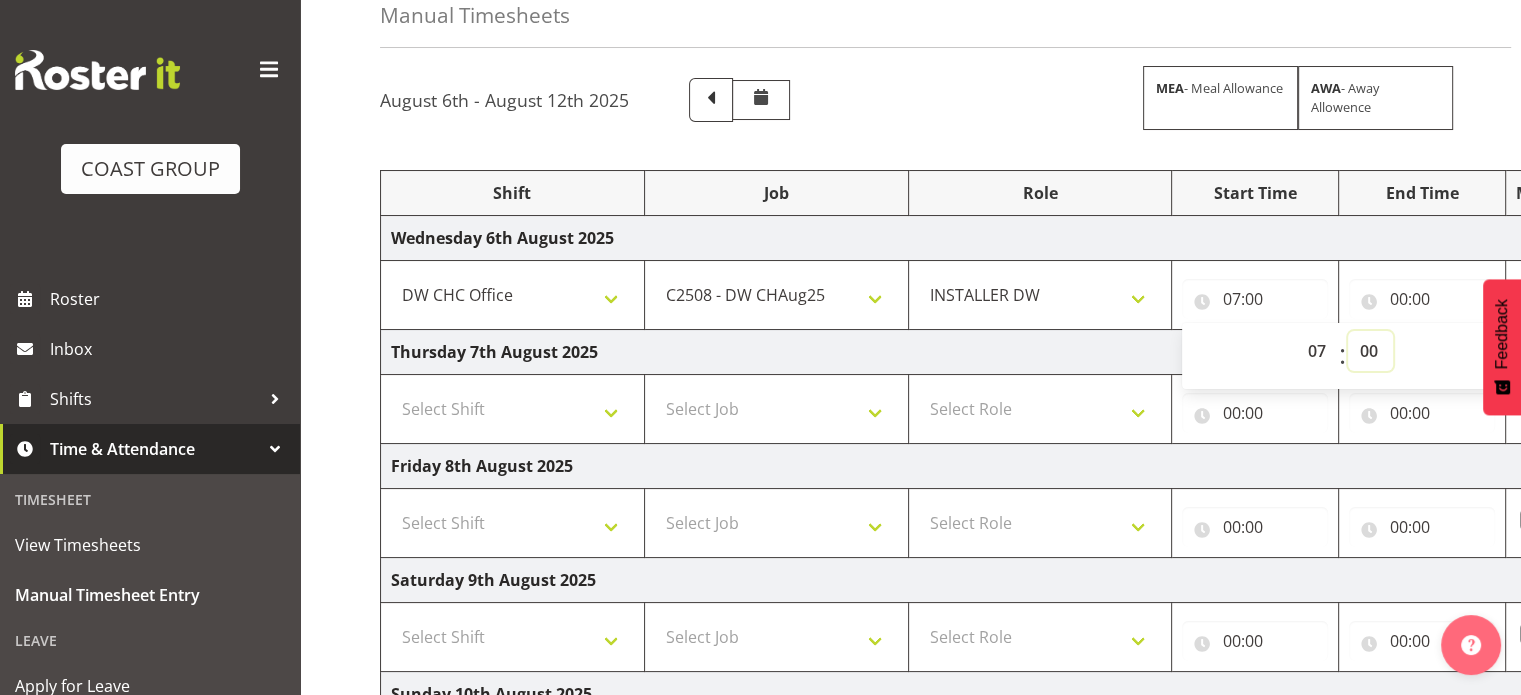 select on "15" 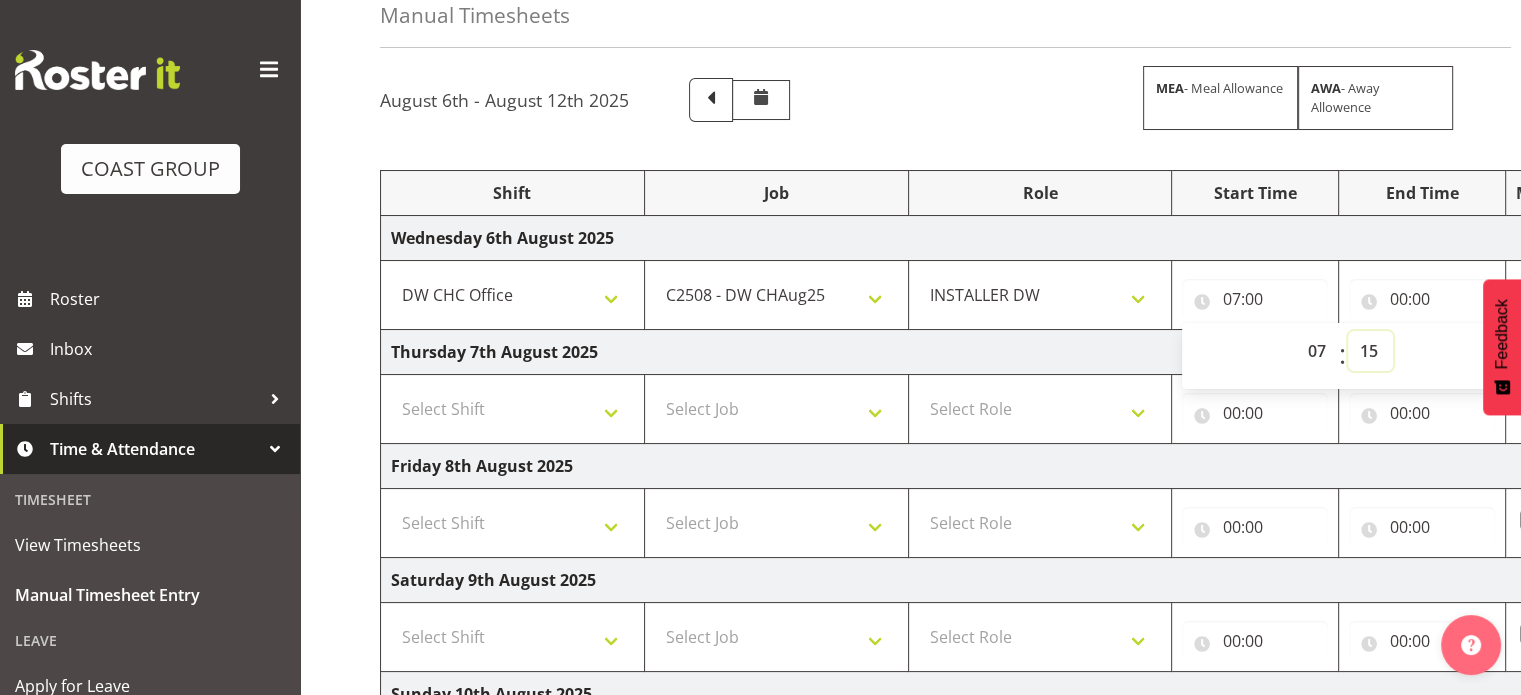click on "00   01   02   03   04   05   06   07   08   09   10   11   12   13   14   15   16   17   18   19   20   21   22   23   24   25   26   27   28   29   30   31   32   33   34   35   36   37   38   39   40   41   42   43   44   45   46   47   48   49   50   51   52   53   54   55   56   57   58   59" at bounding box center (1370, 351) 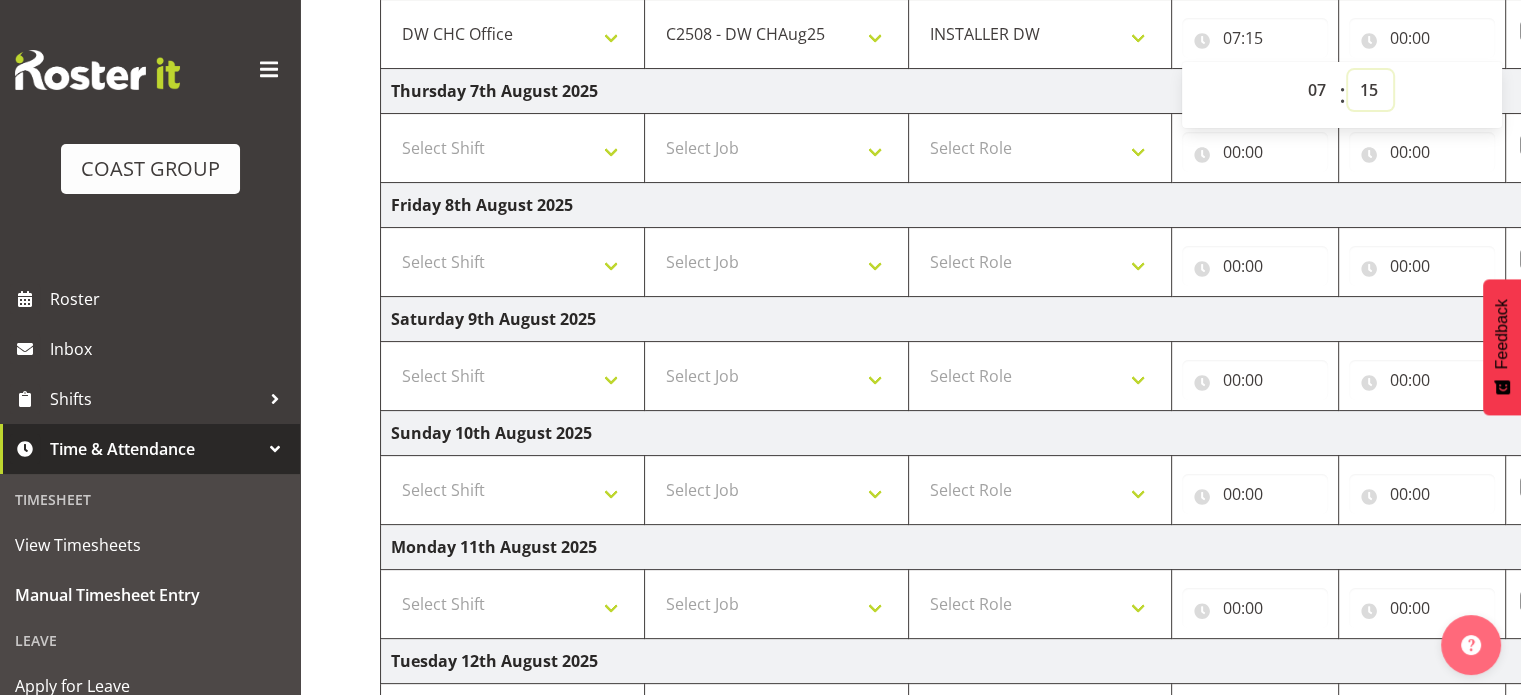 scroll, scrollTop: 542, scrollLeft: 0, axis: vertical 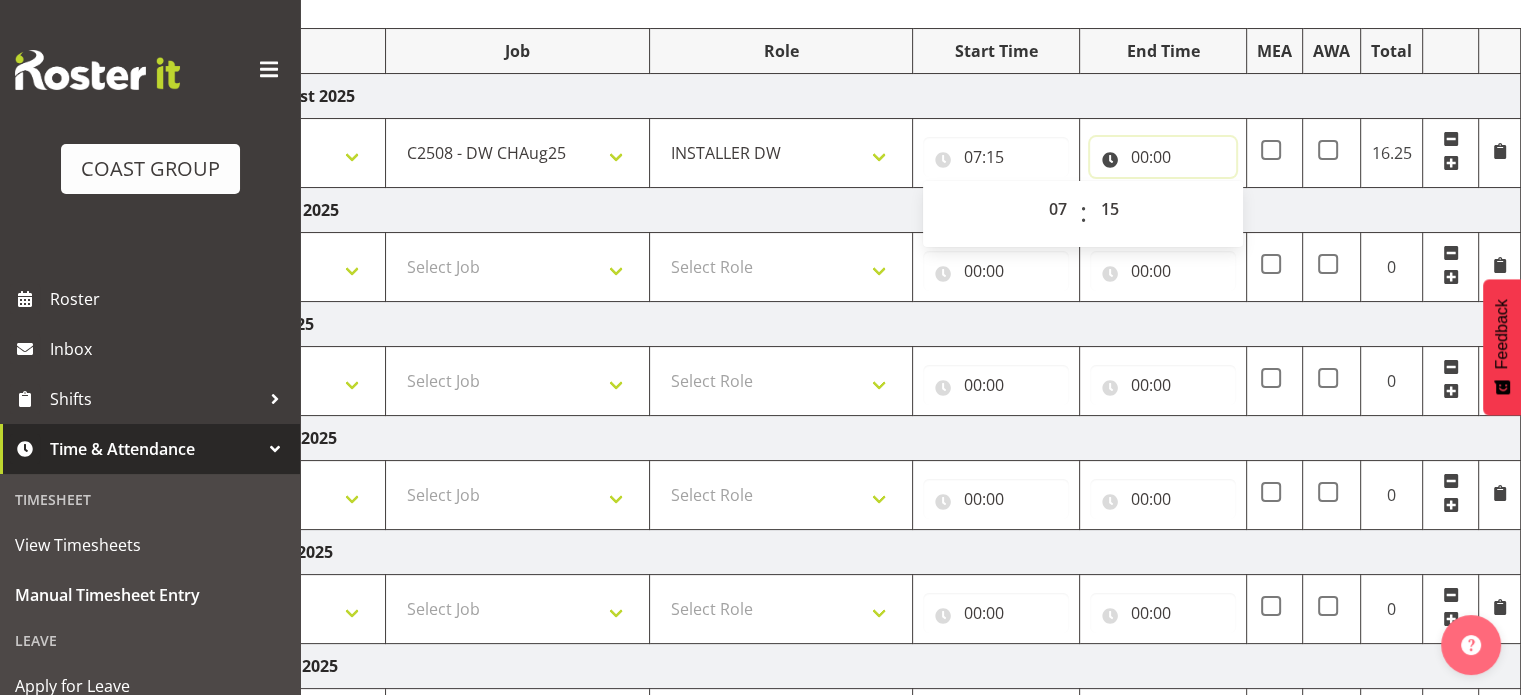 click on "00:00" at bounding box center [1163, 157] 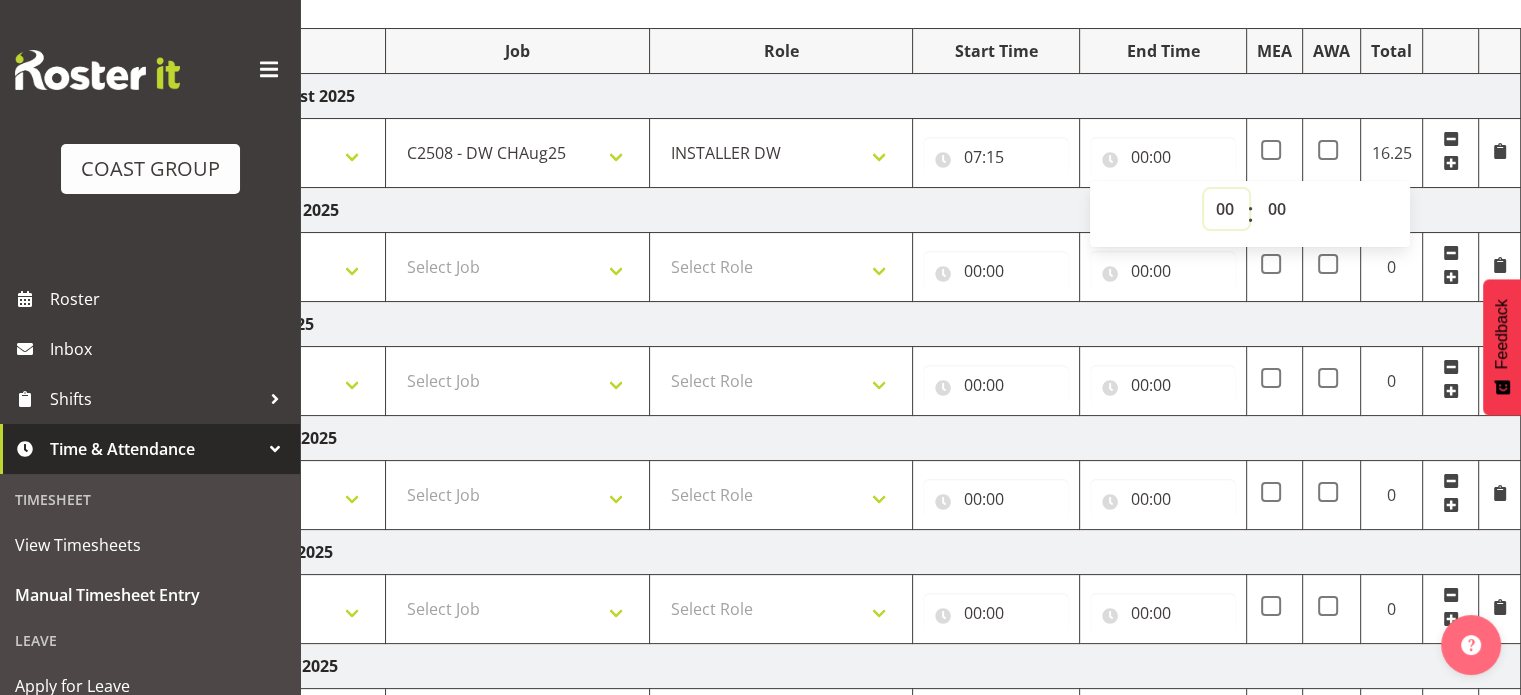 click on "00   01   02   03   04   05   06   07   08   09   10   11   12   13   14   15   16   17   18   19   20   21   22   23" at bounding box center [1226, 209] 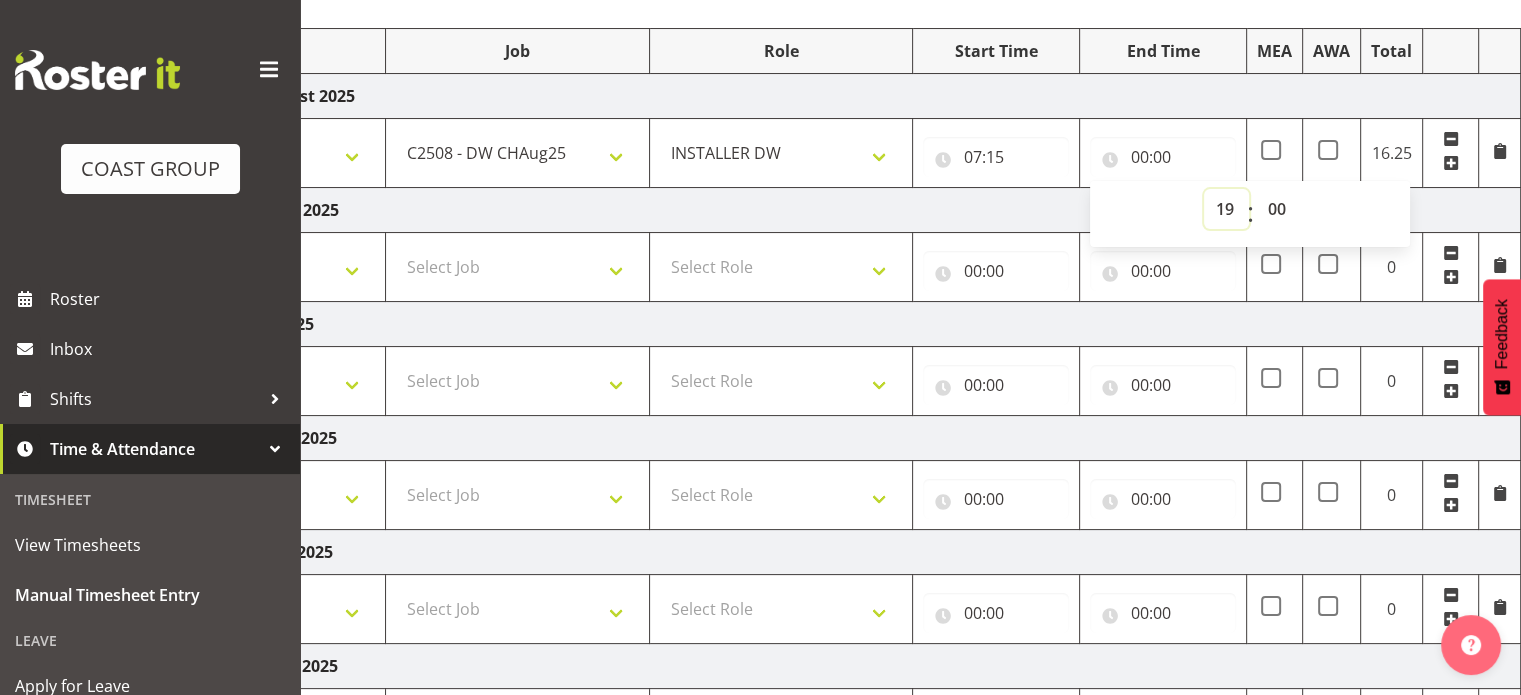 click on "00   01   02   03   04   05   06   07   08   09   10   11   12   13   14   15   16   17   18   19   20   21   22   23" at bounding box center [1226, 209] 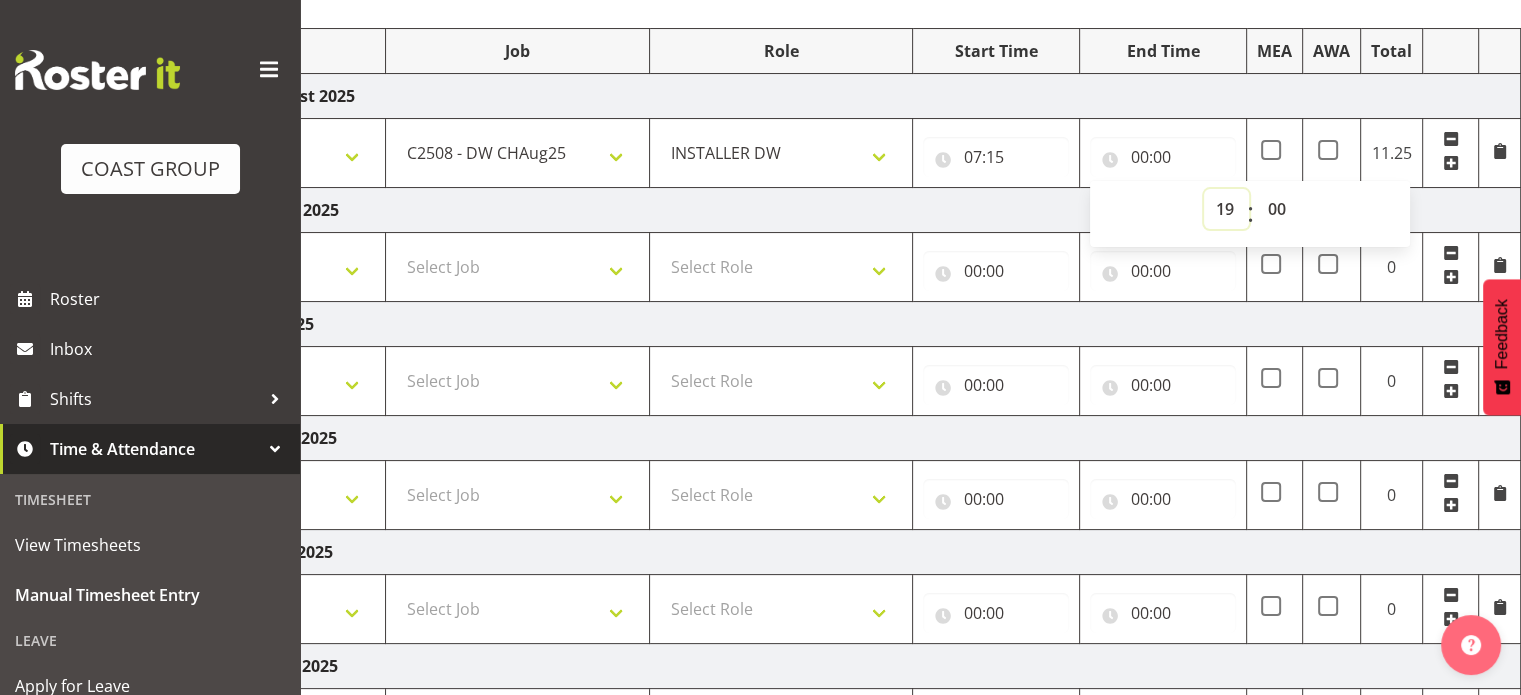 type on "19:00" 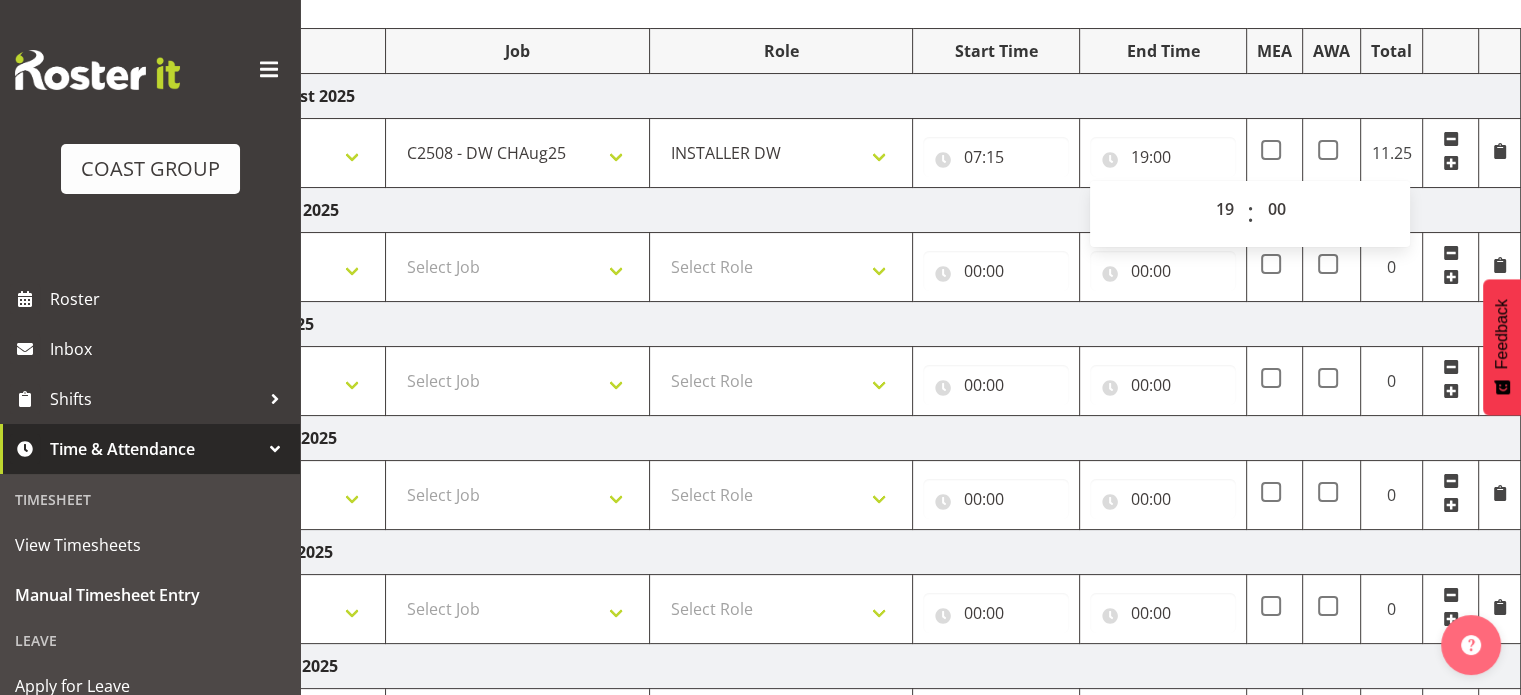 click on "Thursday 7th August 2025" at bounding box center [821, 210] 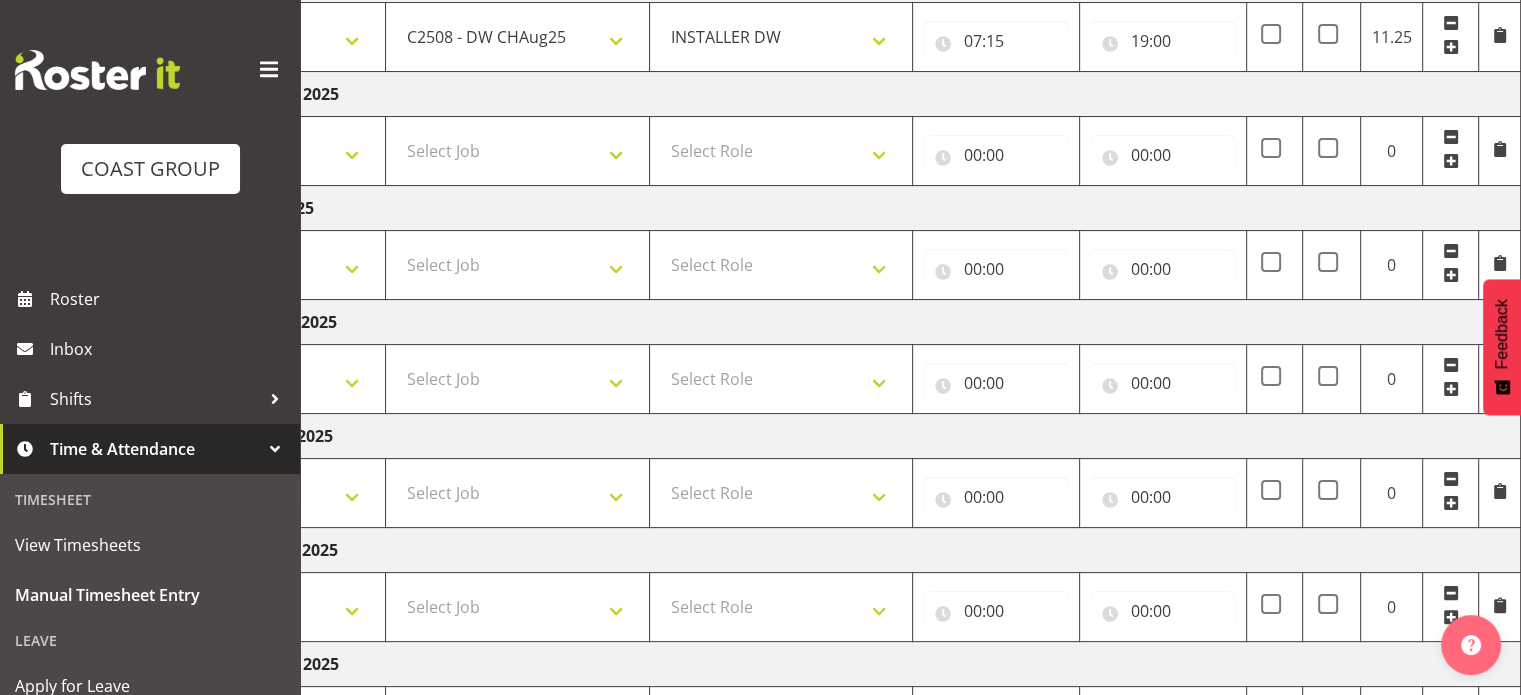 scroll, scrollTop: 542, scrollLeft: 0, axis: vertical 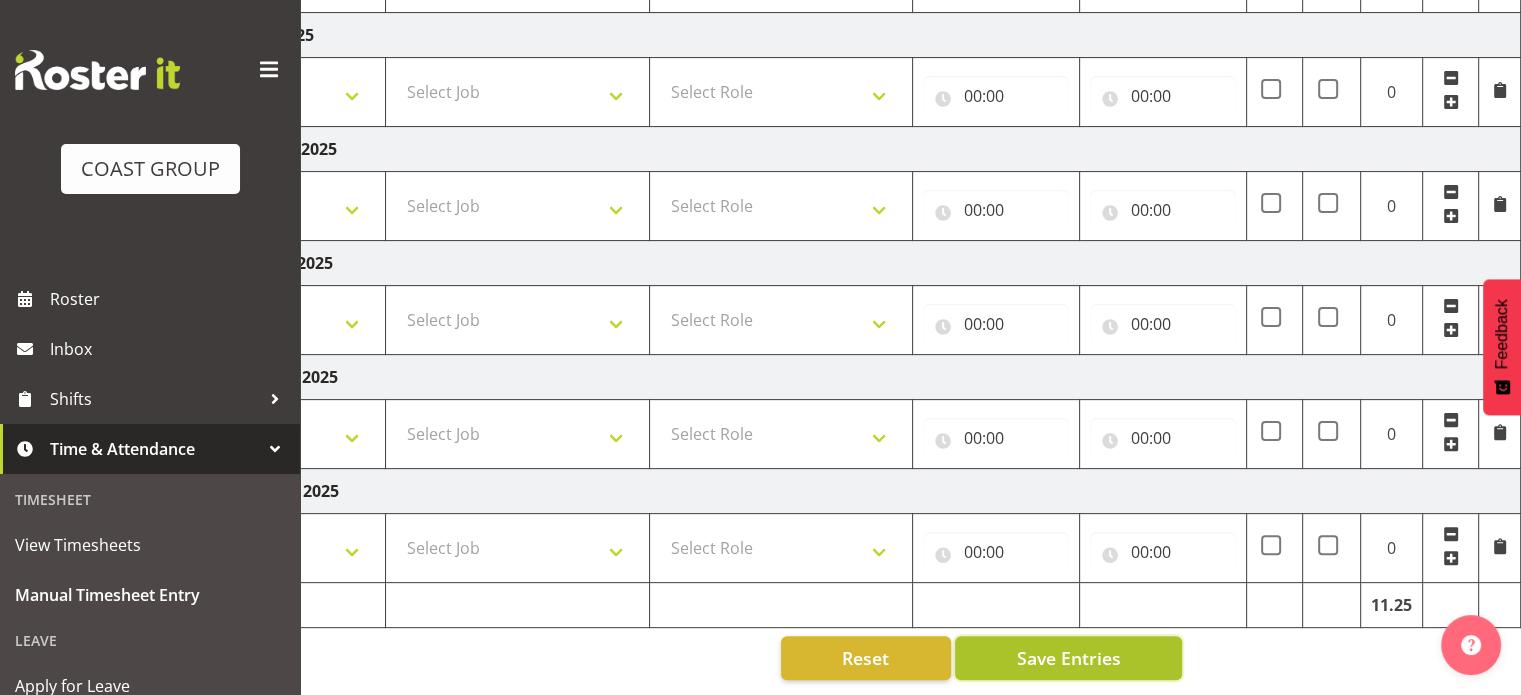 click on "Save
Entries" at bounding box center (1068, 658) 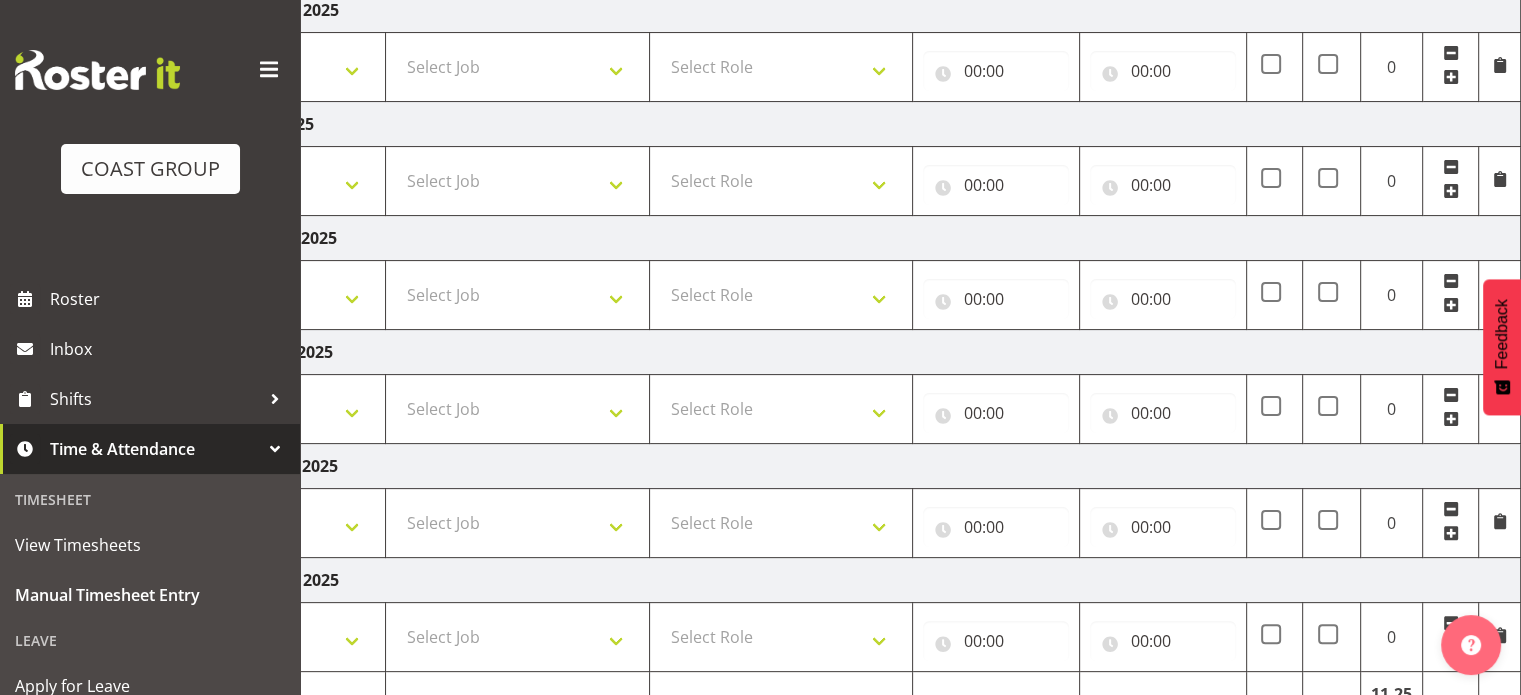 scroll, scrollTop: 242, scrollLeft: 0, axis: vertical 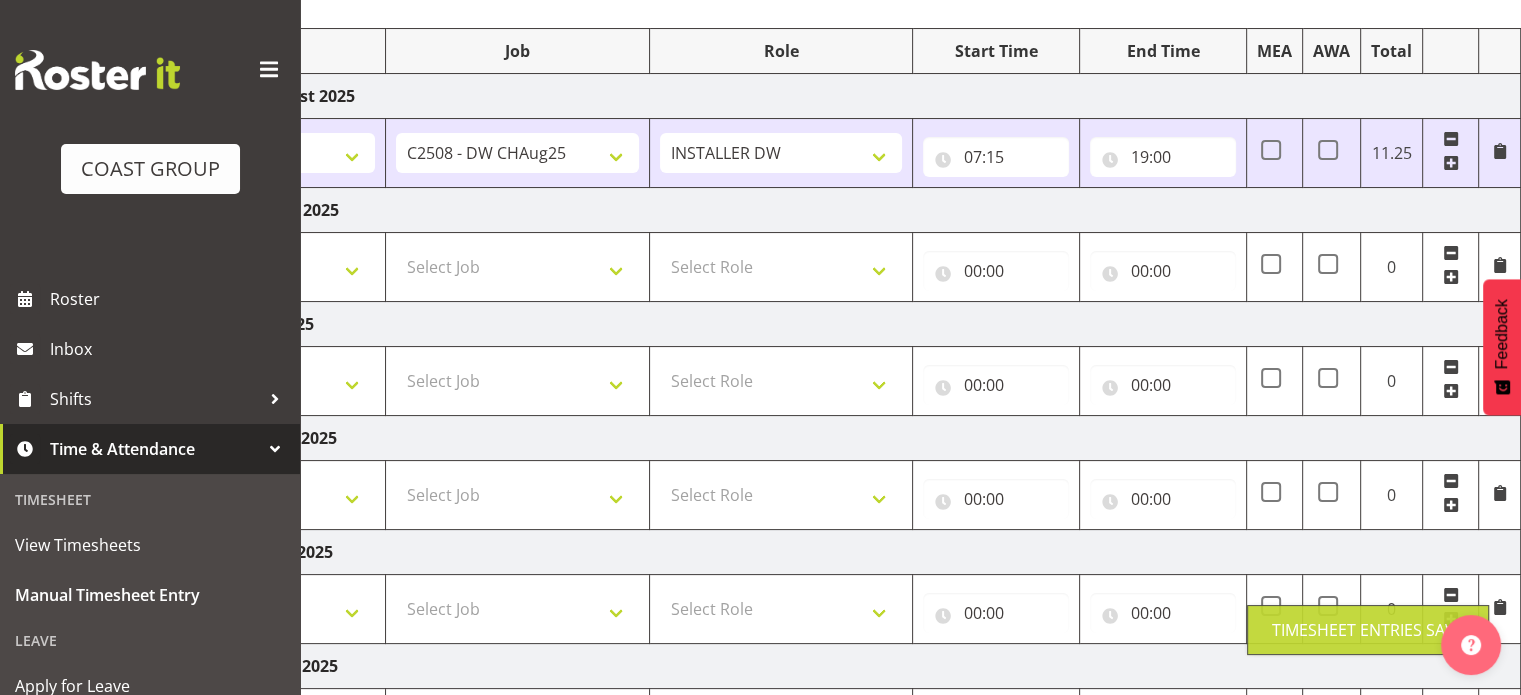 click on "Thursday 7th August 2025" at bounding box center [821, 210] 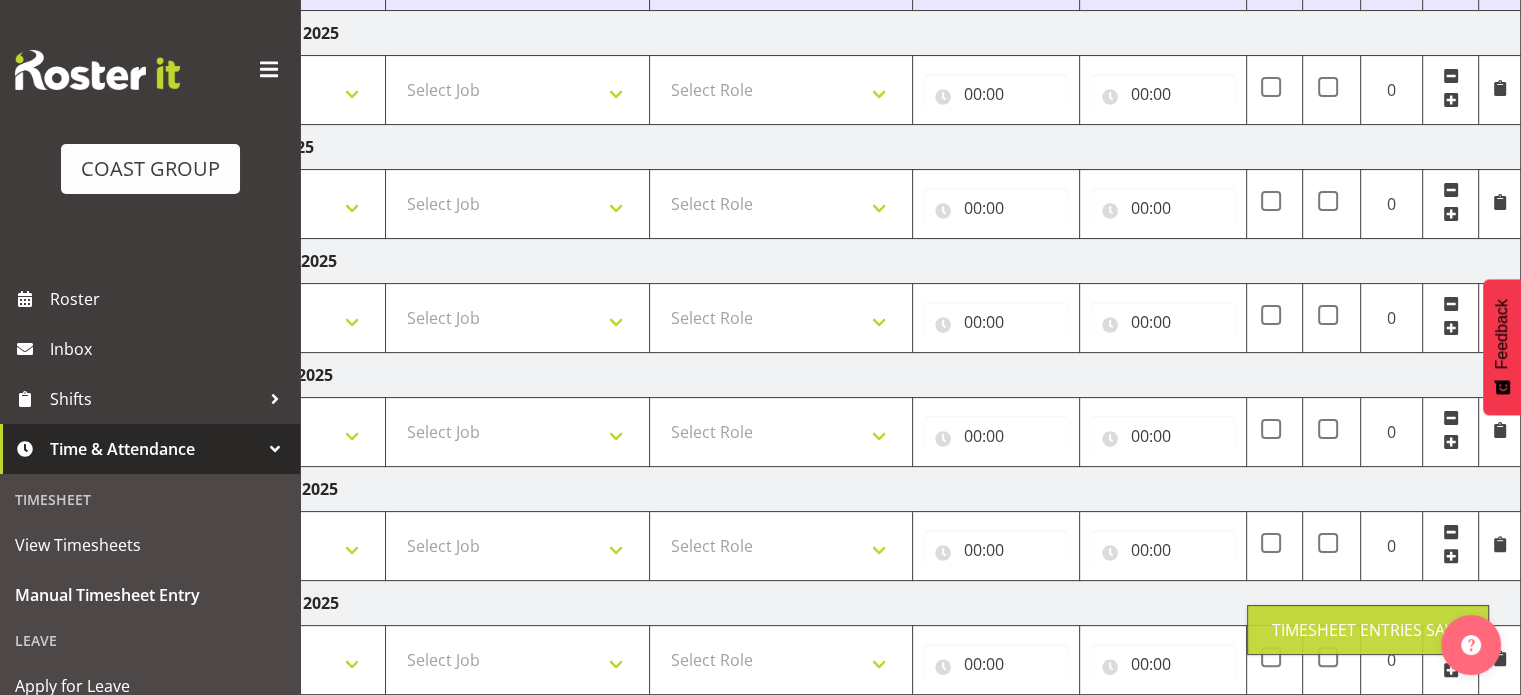 scroll, scrollTop: 542, scrollLeft: 0, axis: vertical 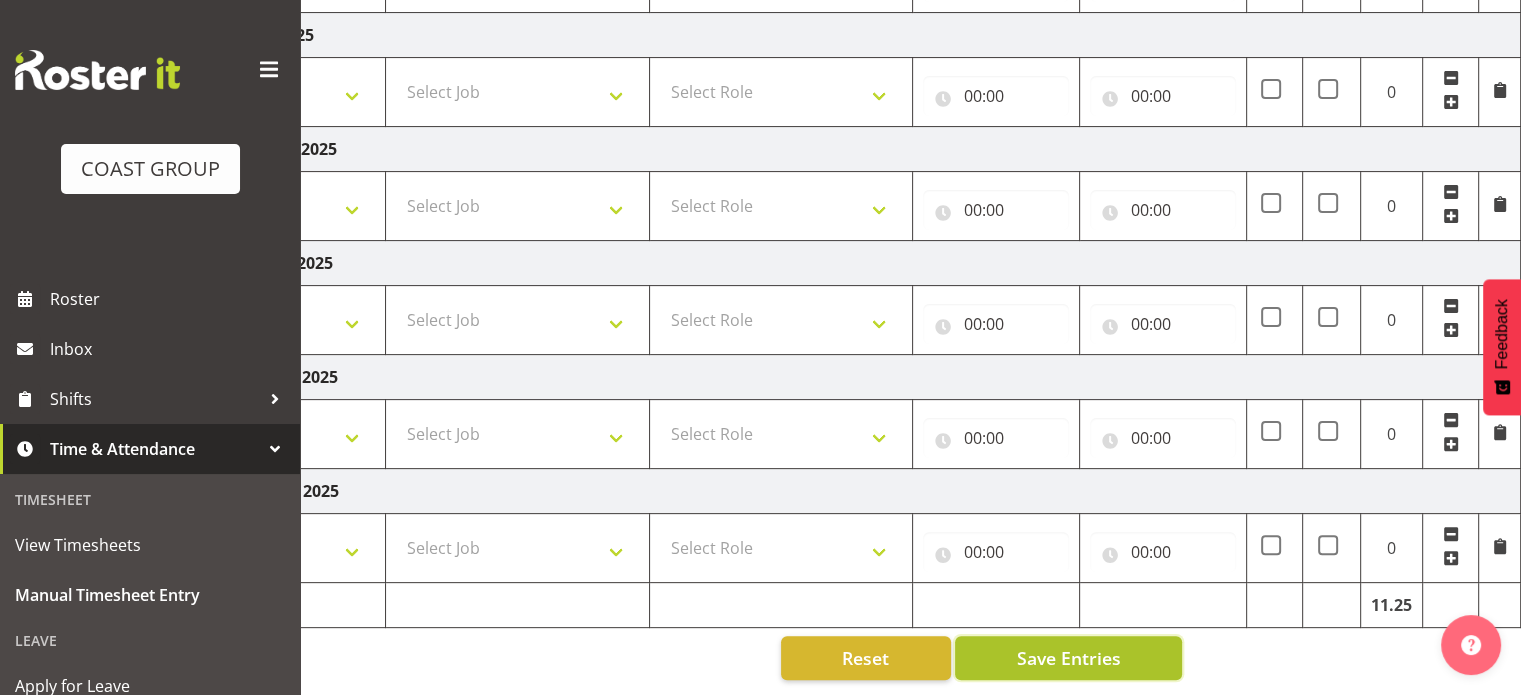 click on "Save
Entries" at bounding box center [1068, 658] 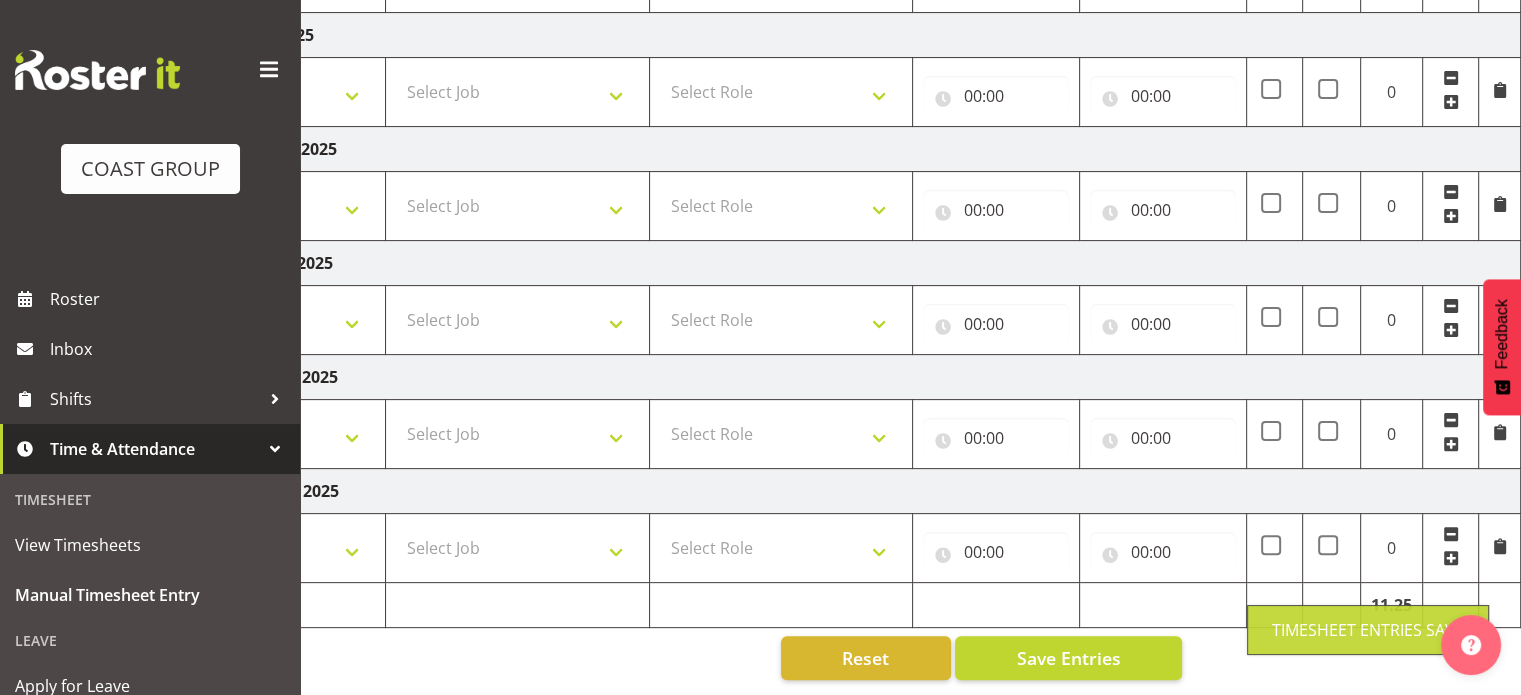 click on "[DATE] - [DATE] 2025         MEA  - Meal Allowance
AWA  - Away Allowence
Shift   Job   Role   Start Time   End Time   MEA AWA    Total
Wednesday [DATE] 2025
CHC SIGN ADMIN (LEAVE ALONE, DONT MAKE INACTIVE) DW CHC ARK WORK DW CHC Office Letter Wrapping   1 Carlton Events 1 Carlton Hamilton 1 Carlton Wellington 1 EHS WAREHOUSE/OFFICE 1 GRS 1 SLP Production 1 SLP Tradeshows 12507000 - AKL Casual [MONTH] 2025 1250700R - [MONTH] Casual C&R 2025 12507010 - NASDAP Conference 2025 12507030 - Auckland Food Show 2025 12507050 - CDES Internship & Graduate Expo 2025 12507100 - NZCB Education Day 2025 12507110 - CCNZ 2025 1250711A - CCNZ25-Accordant GroupServices 12507120 - NZACA Symposium 2025 12507130 - Risk & Resilience 2025 1250713A - Risk 2025 - Protecht 1250713B - RISK 2025 - Camms 12507140 - Jobs Expo in NZ 2025 12507150 - Crane 2025 1250715A - Crane 2025 - UAA 32410040 - ORL 24" at bounding box center [691, 163] 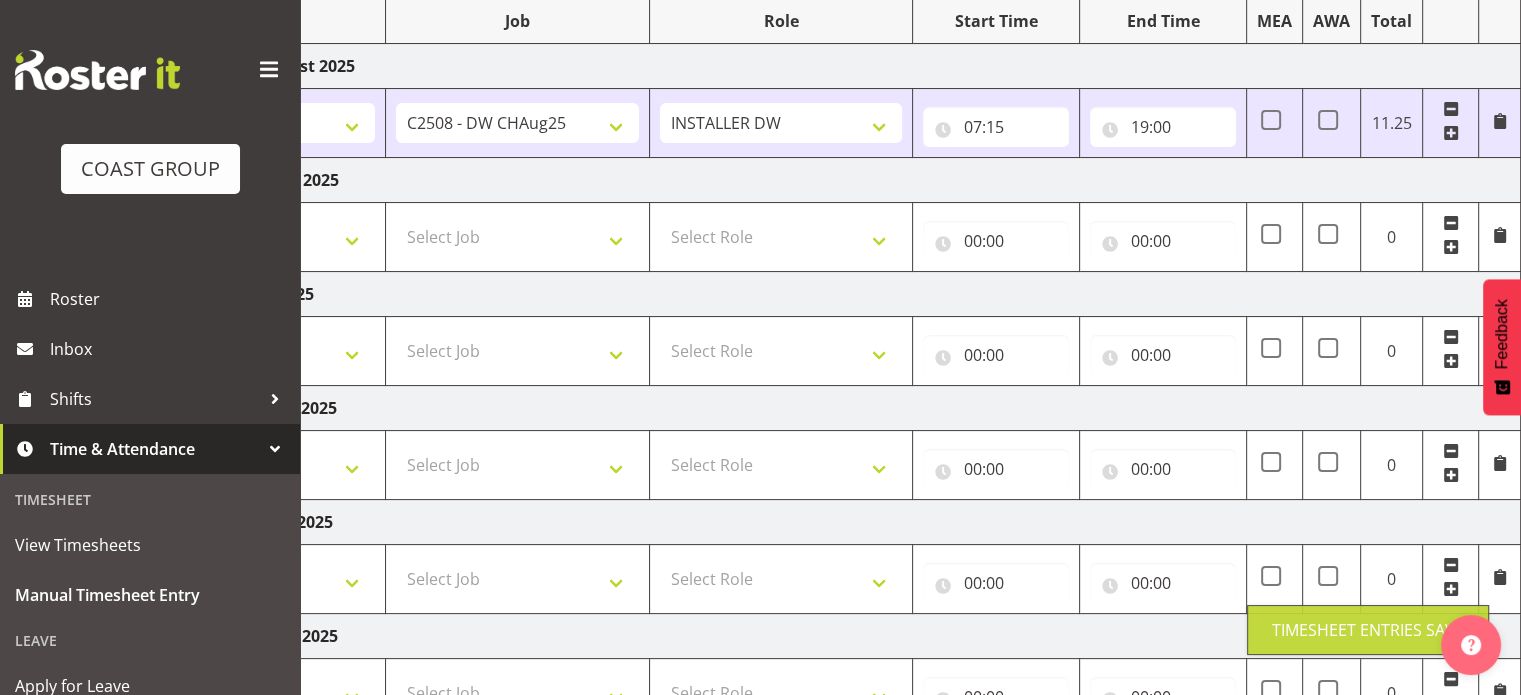 scroll, scrollTop: 0, scrollLeft: 0, axis: both 